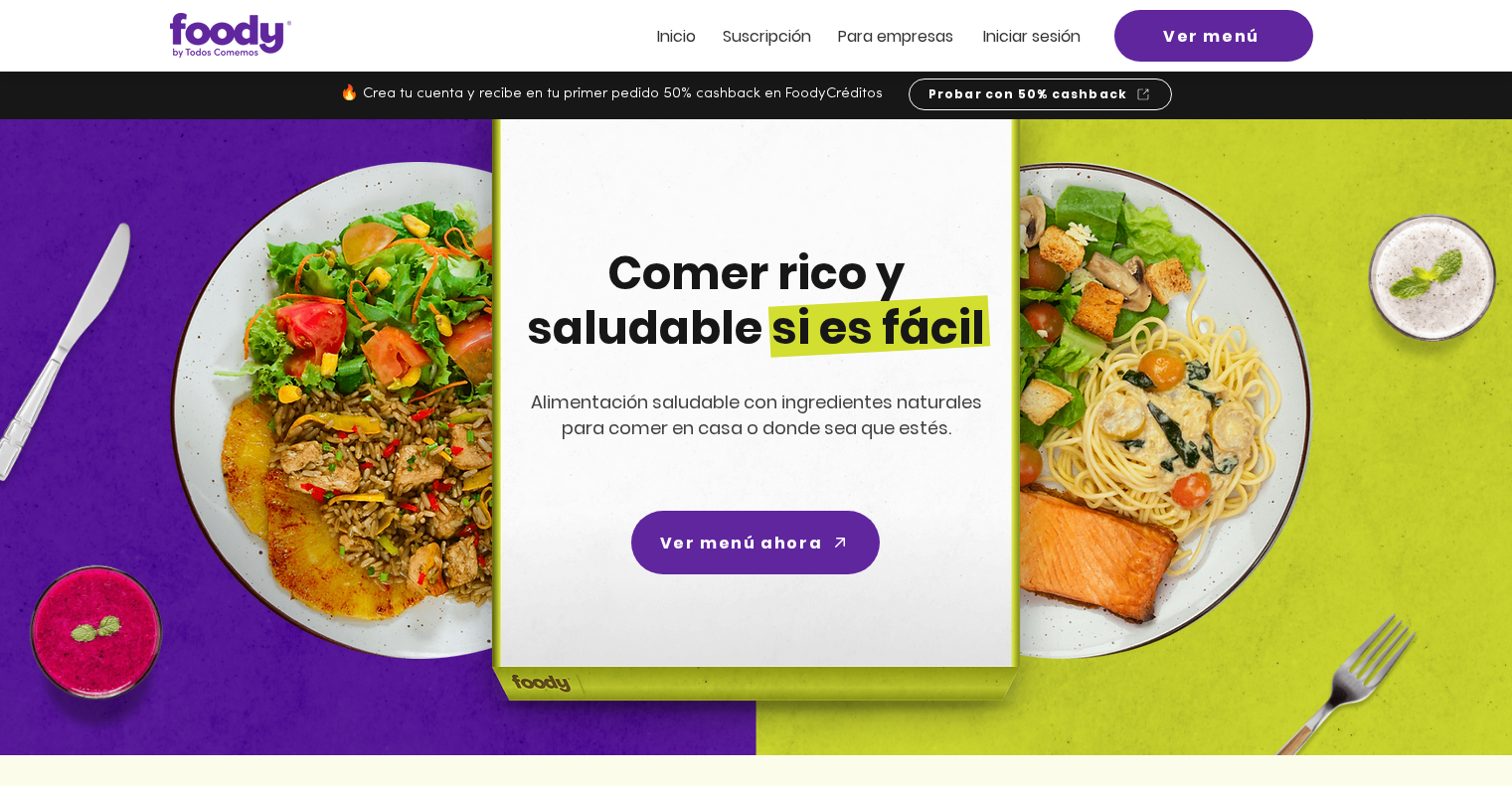 scroll, scrollTop: 0, scrollLeft: 0, axis: both 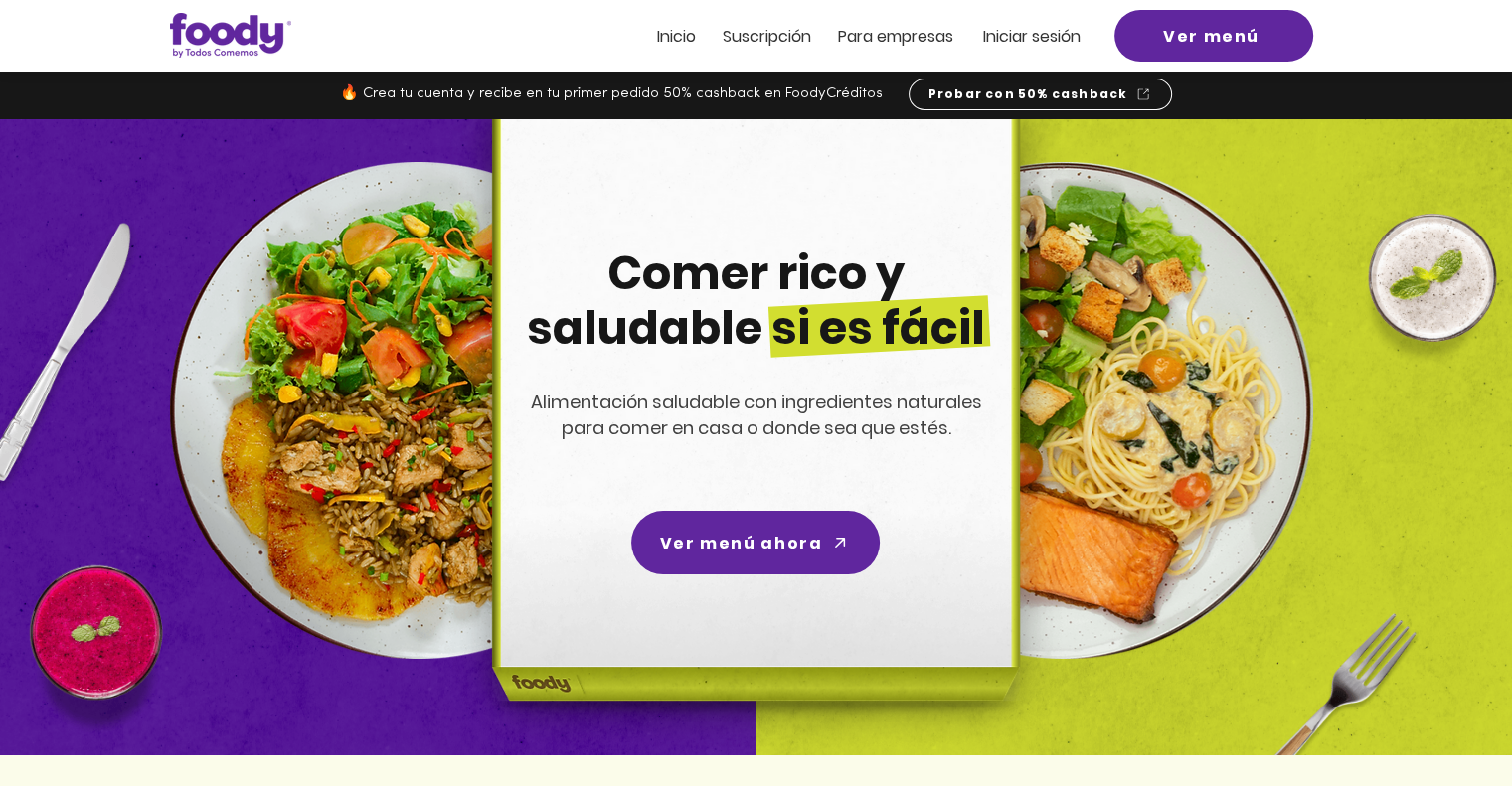 click on "Iniciar sesión" at bounding box center [1032, 36] 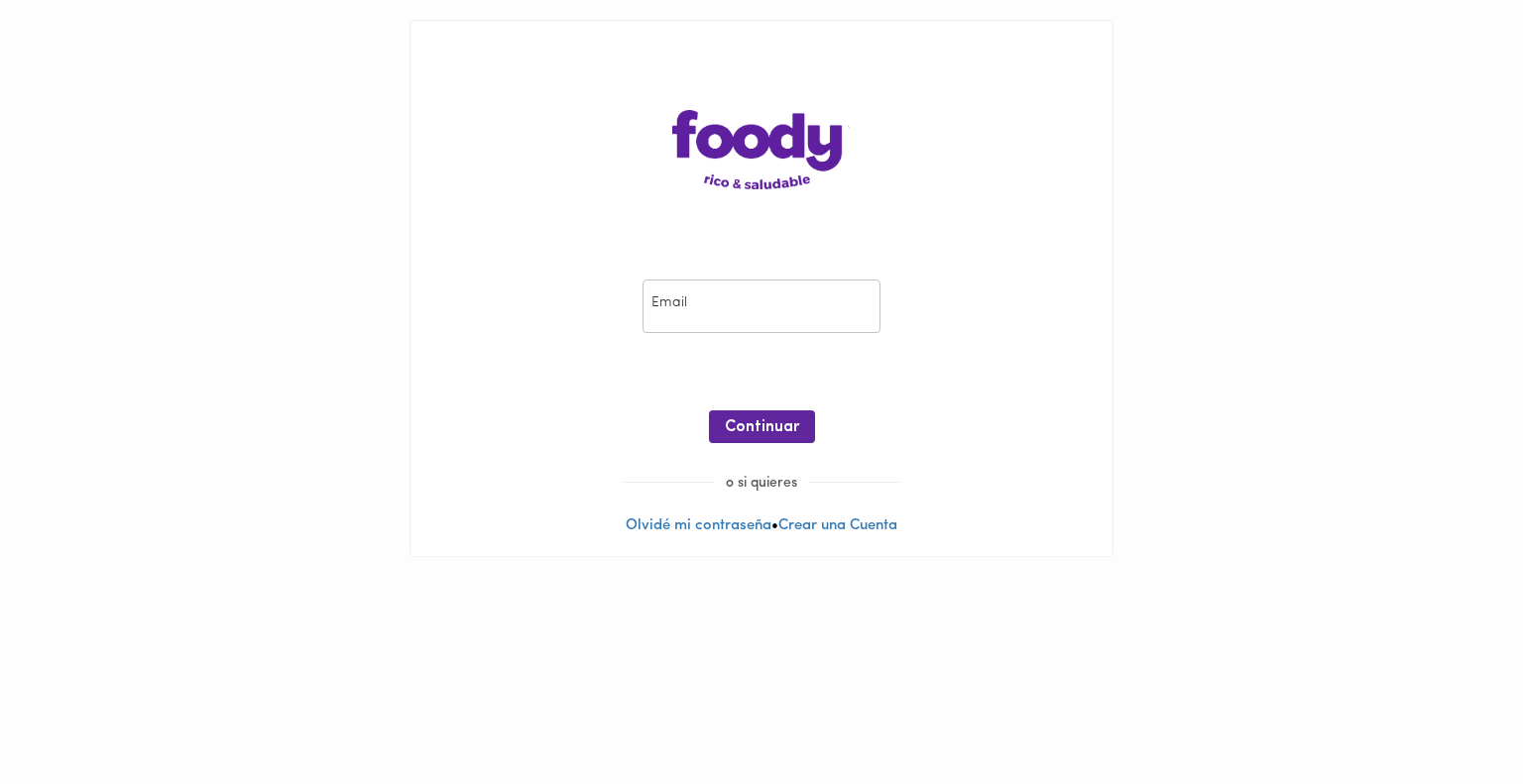 scroll, scrollTop: 0, scrollLeft: 0, axis: both 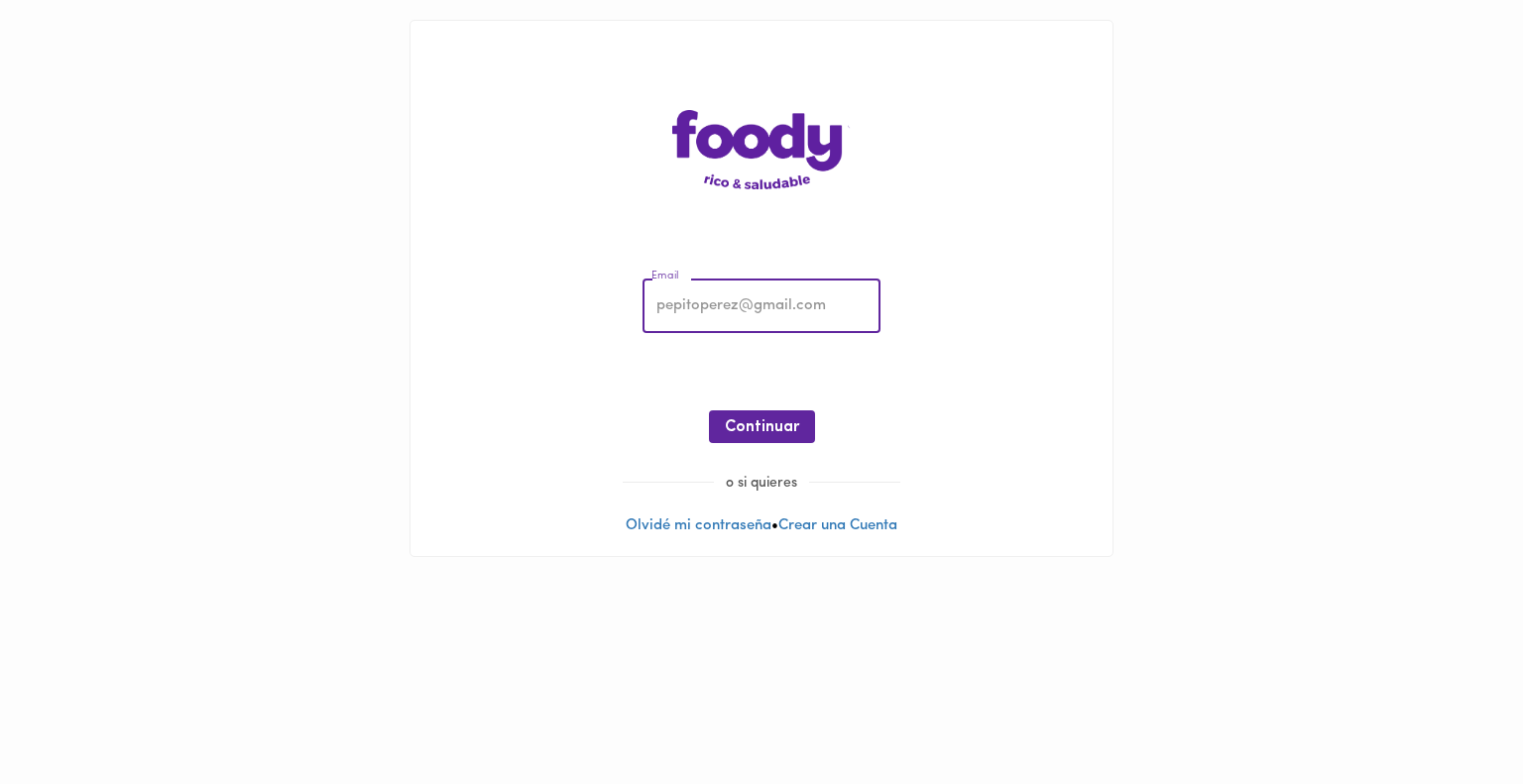click at bounding box center (762, 306) 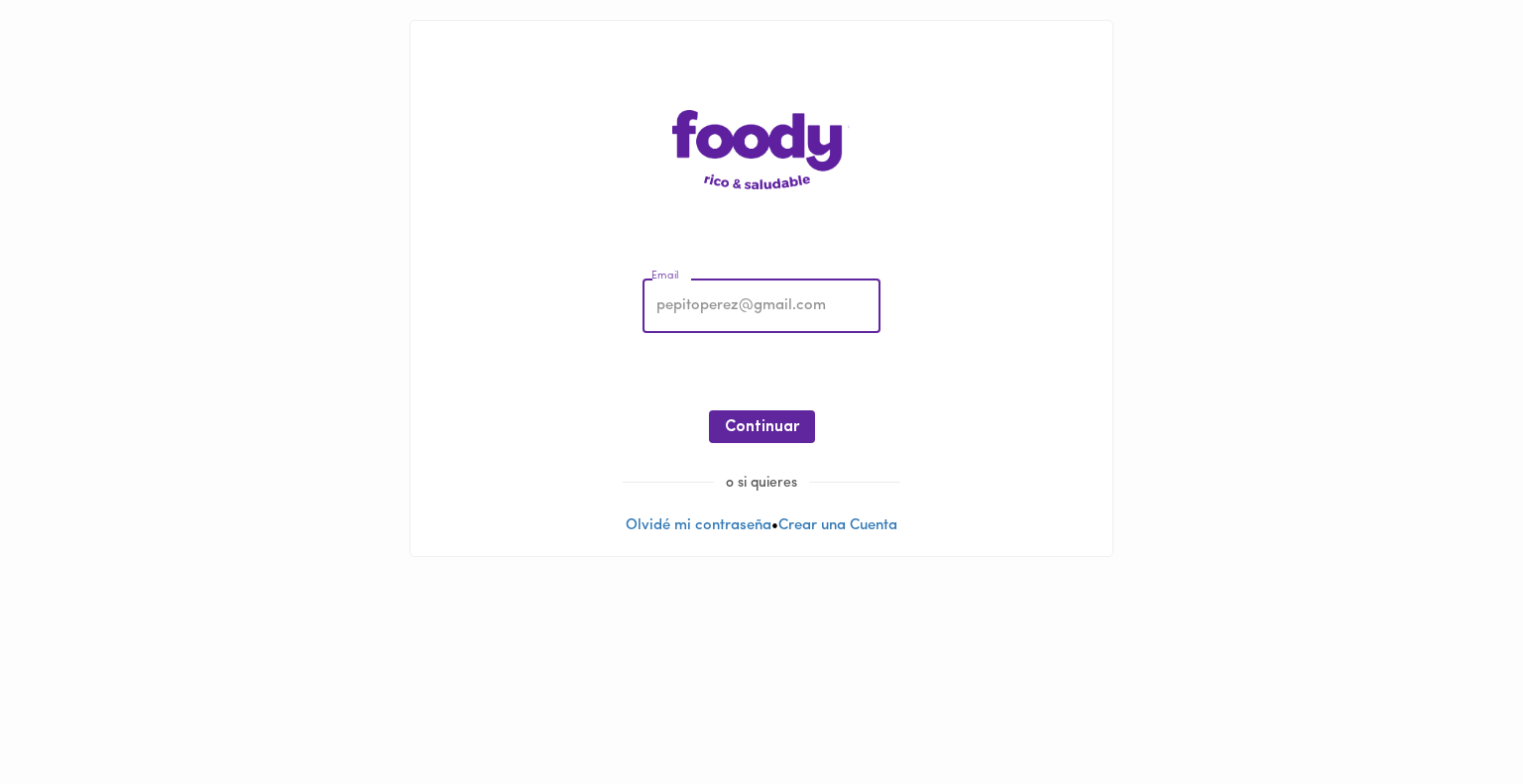 type on "pleontobon@gmail.com" 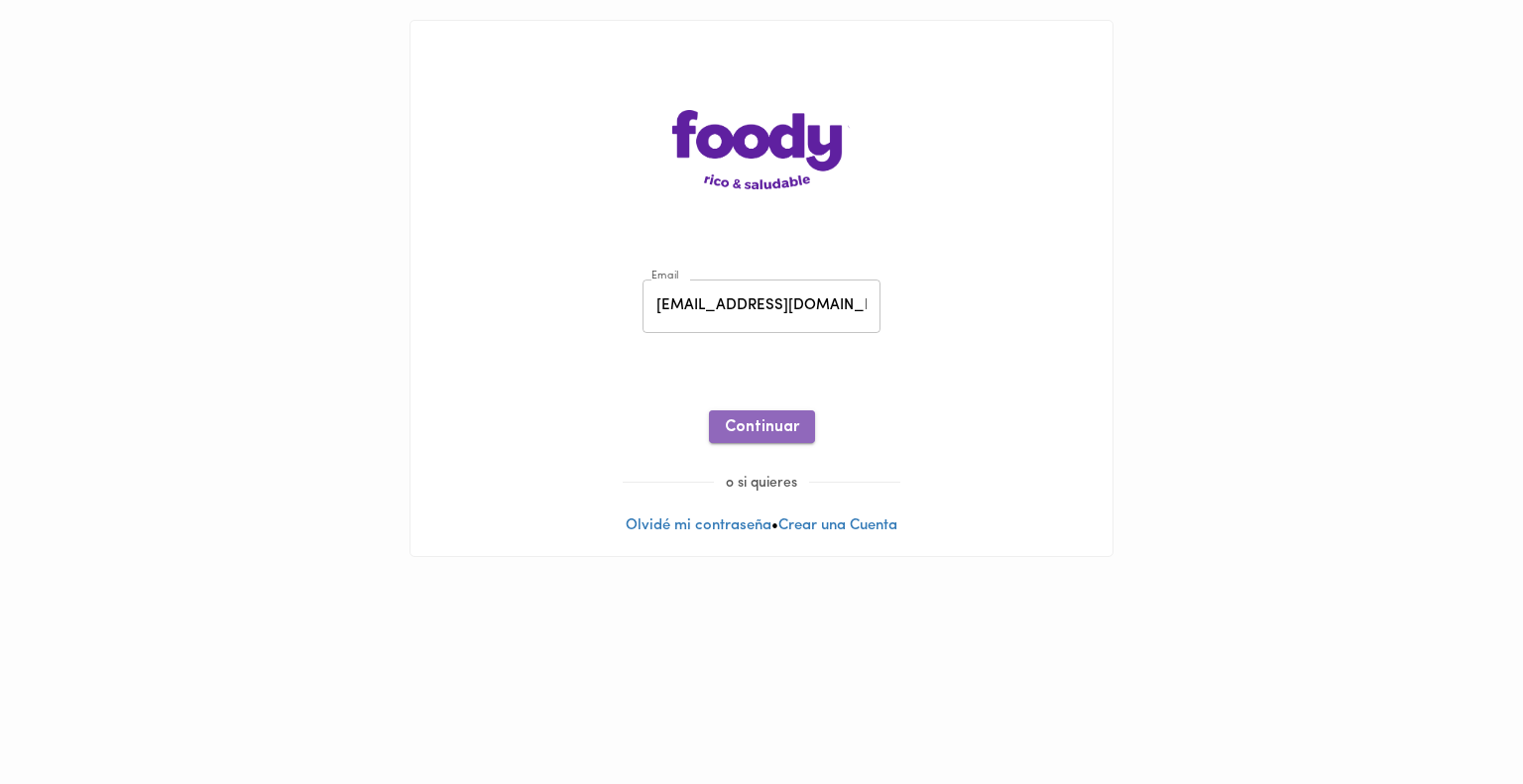 click on "Continuar" at bounding box center [762, 427] 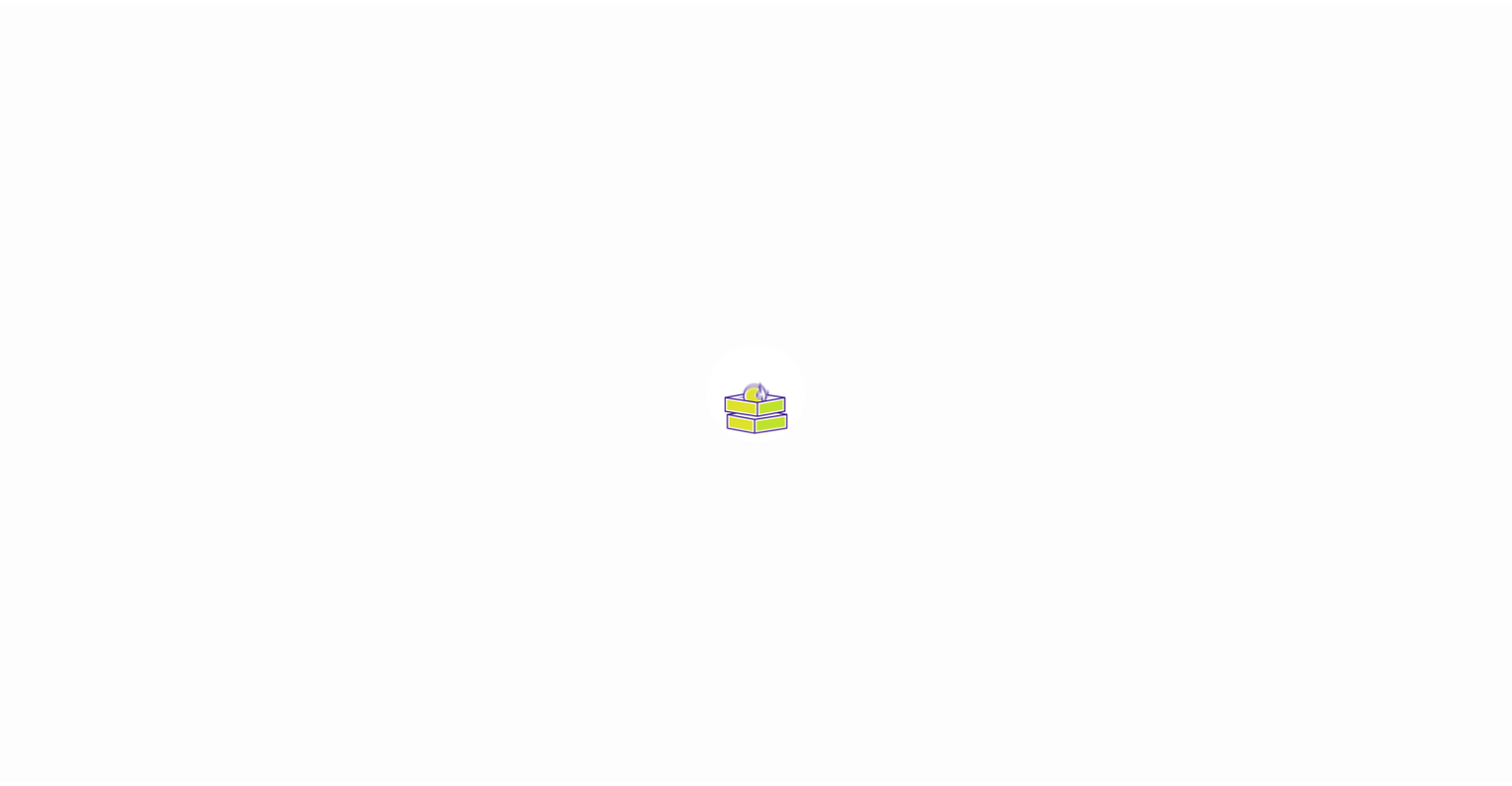 scroll, scrollTop: 0, scrollLeft: 0, axis: both 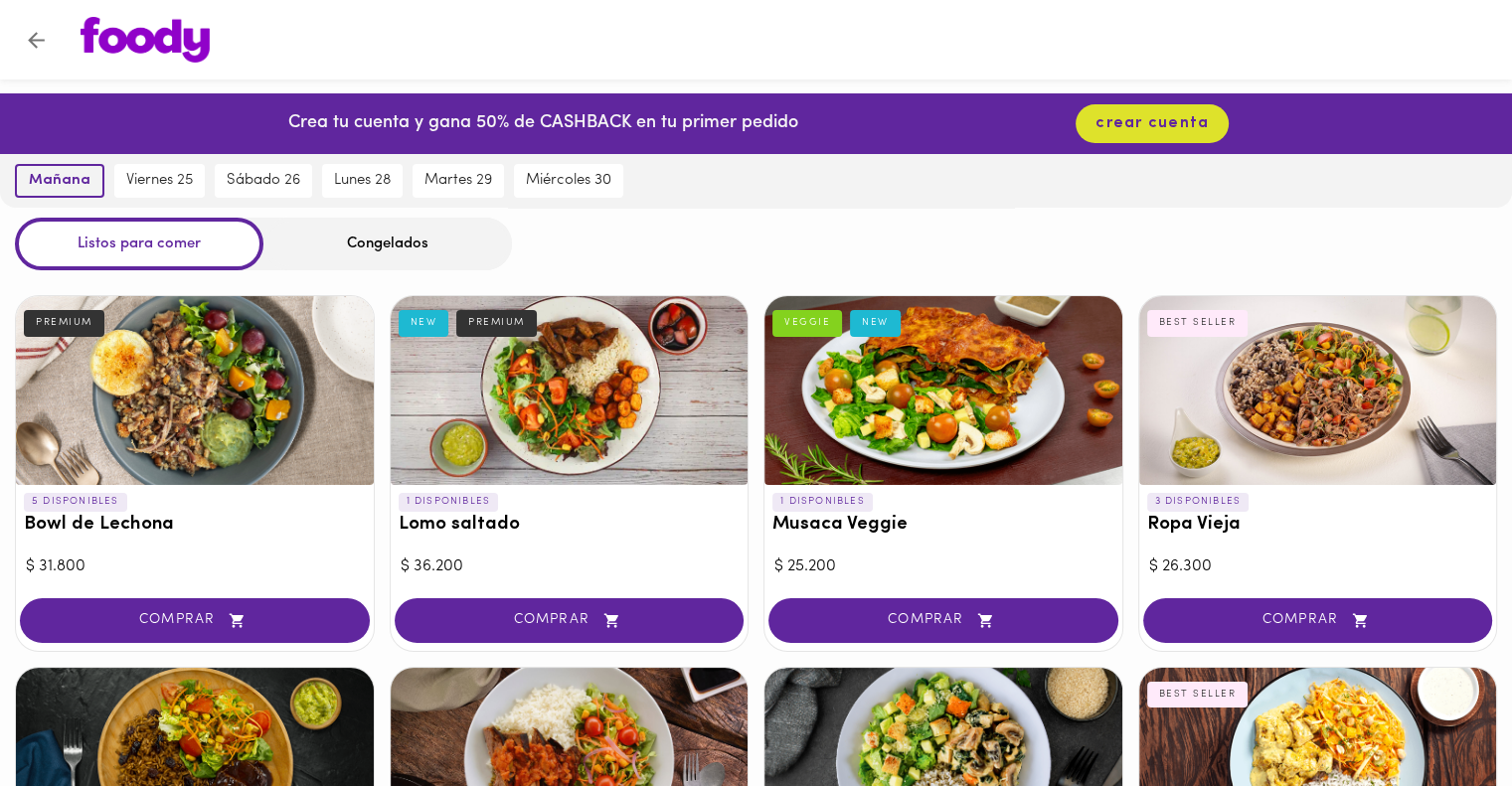 click on "mañana" at bounding box center [60, 181] 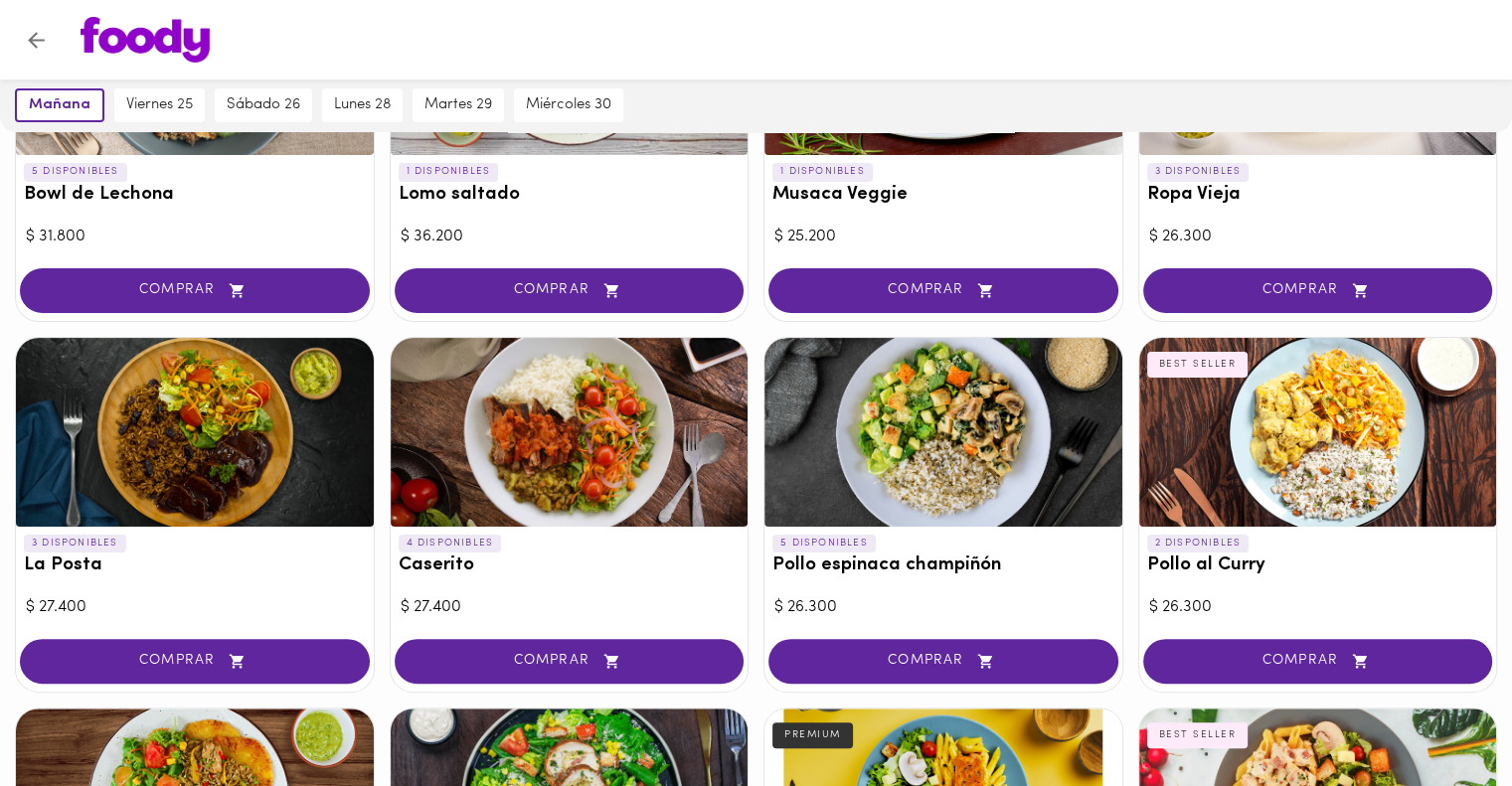 scroll, scrollTop: 0, scrollLeft: 0, axis: both 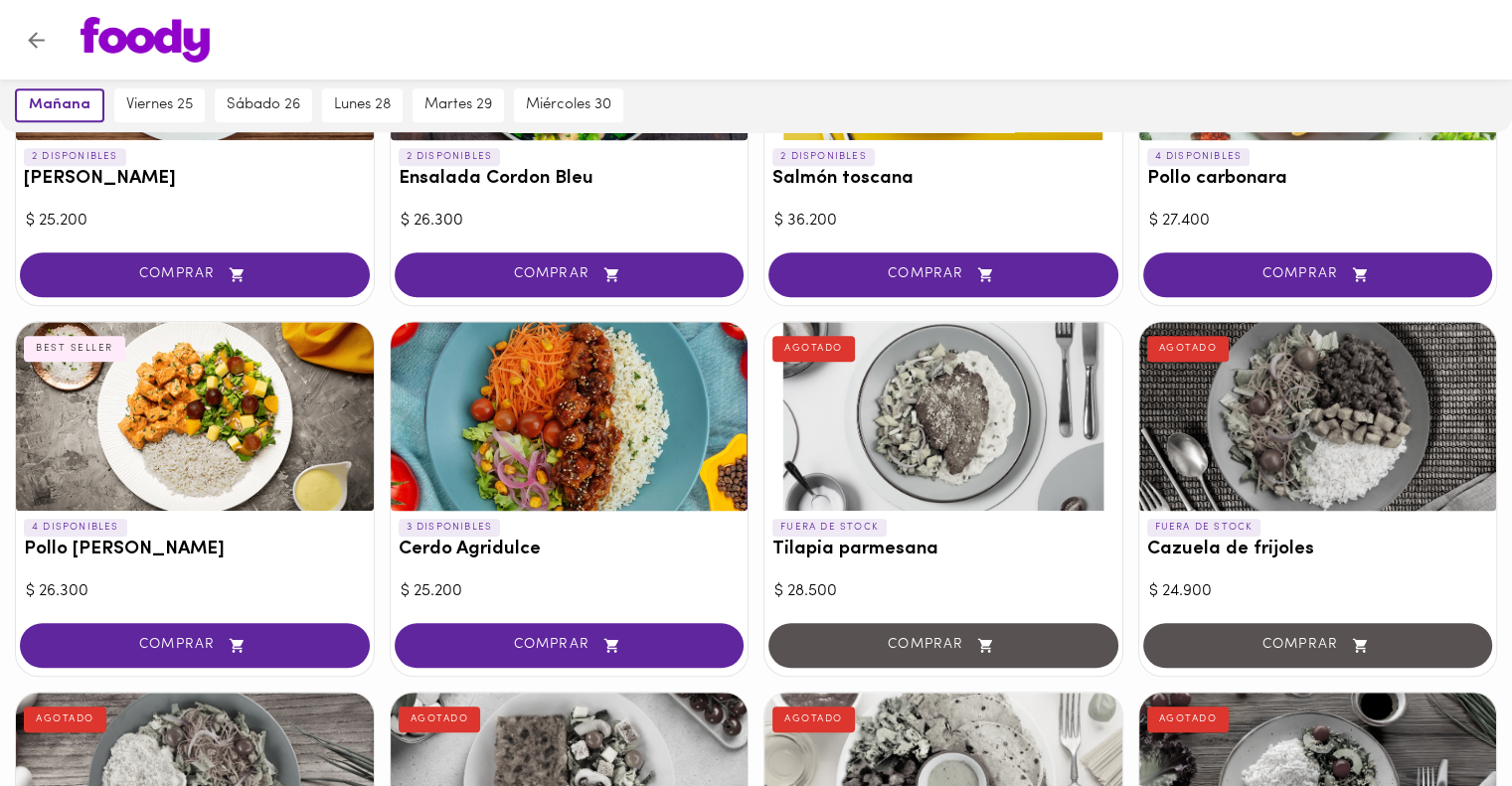 click on "Cerdo Agridulce" at bounding box center (570, 550) 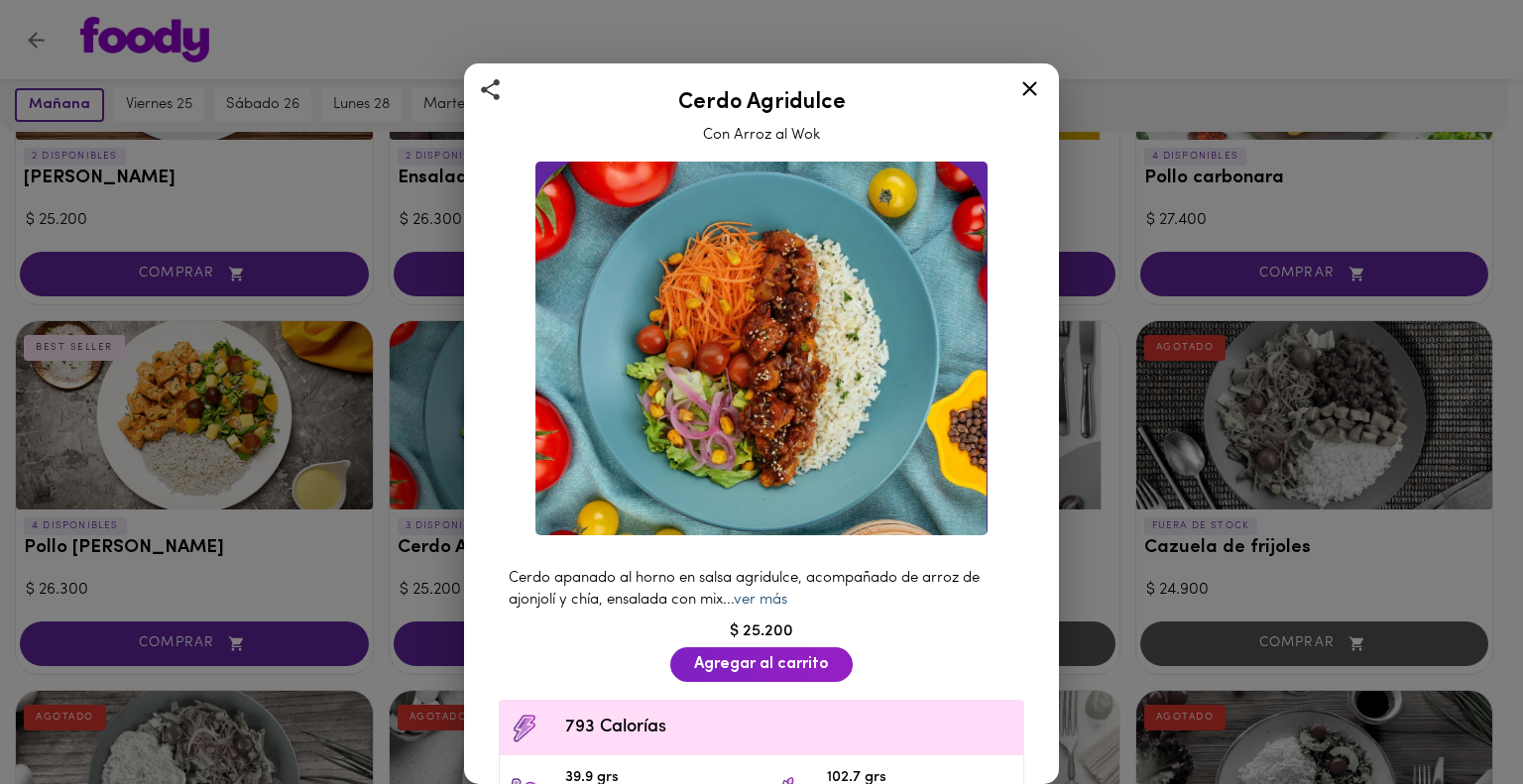 click on "ver más" at bounding box center [761, 600] 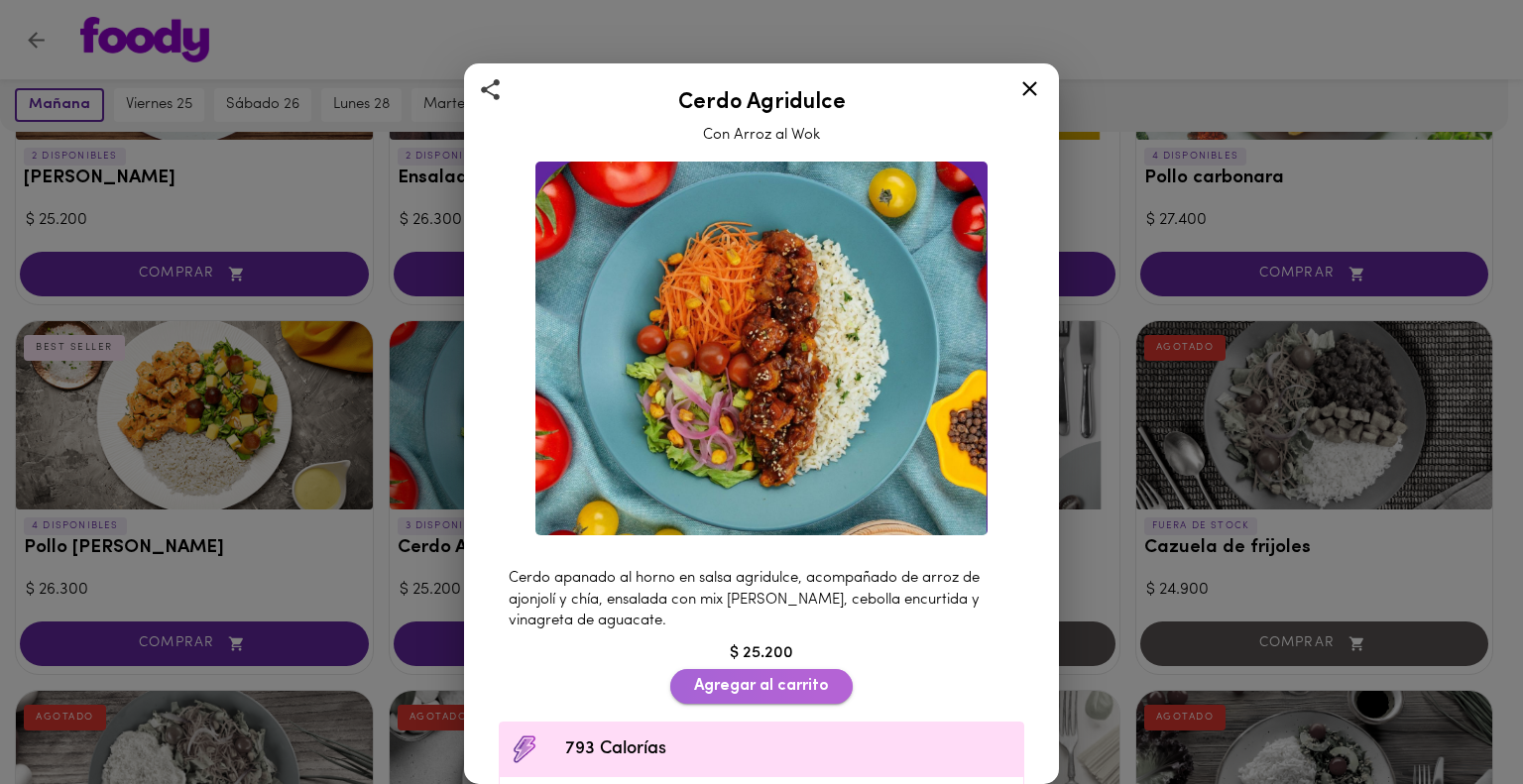 click on "Agregar al carrito" at bounding box center (762, 686) 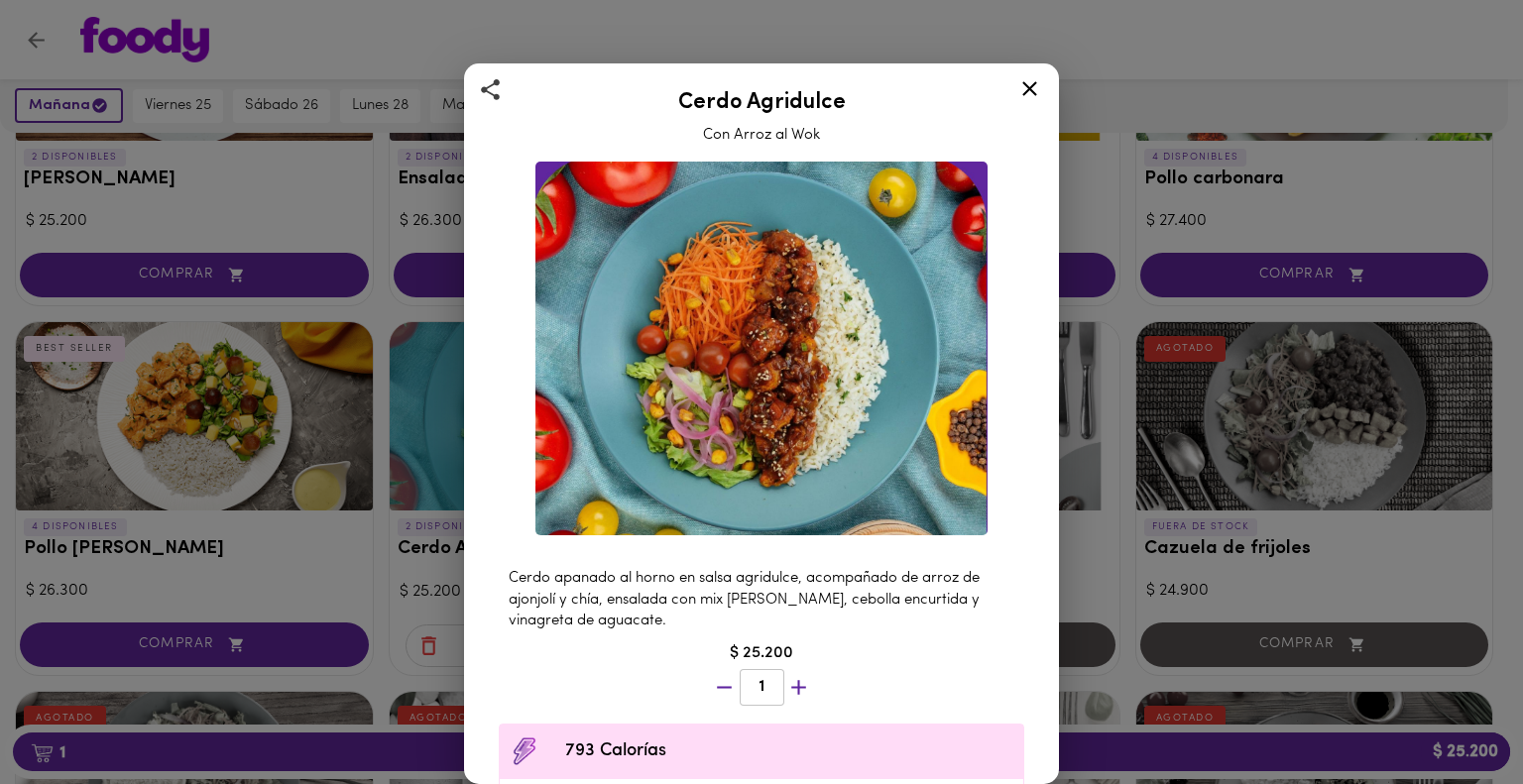 click 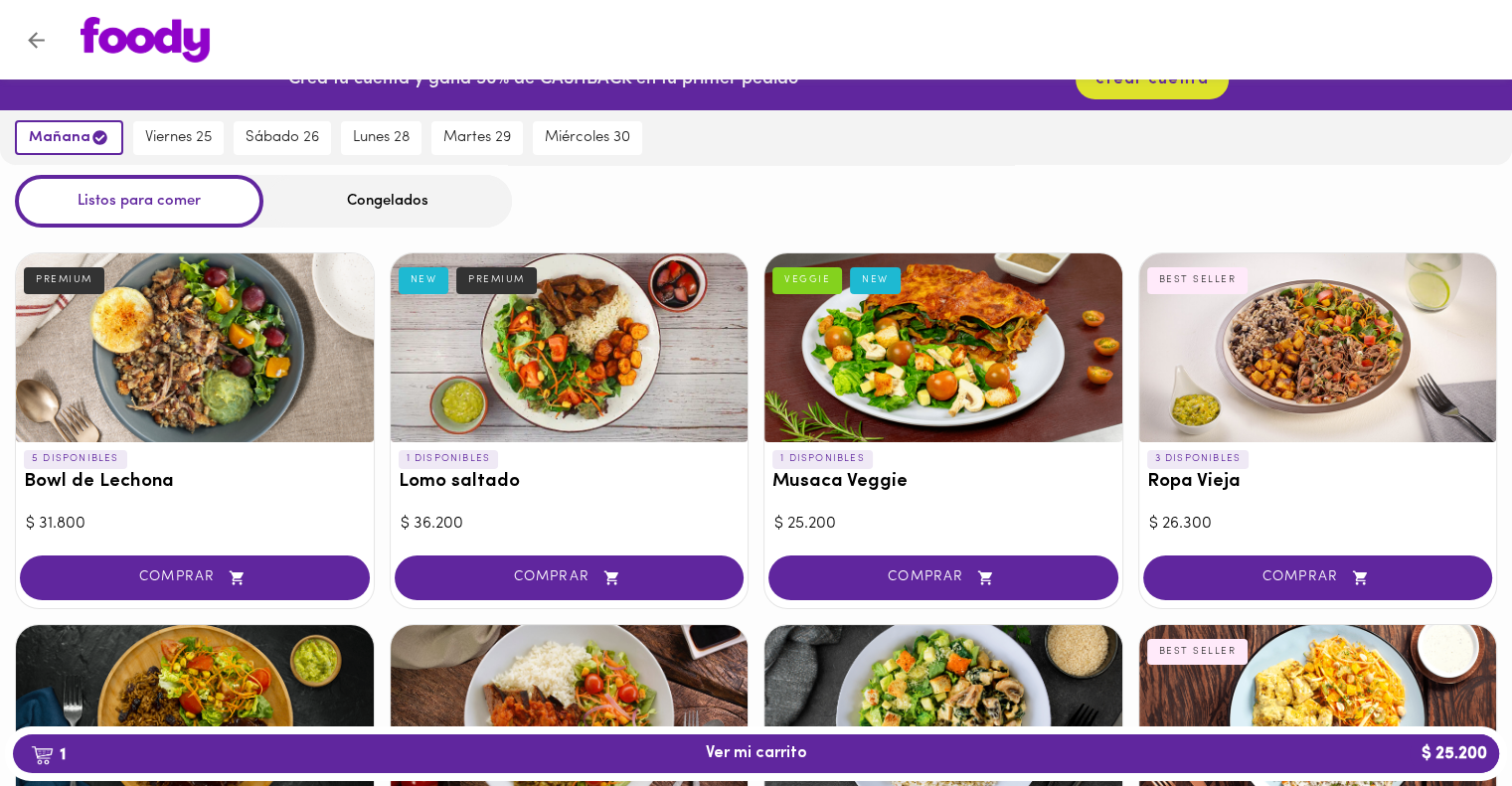 scroll, scrollTop: 26, scrollLeft: 0, axis: vertical 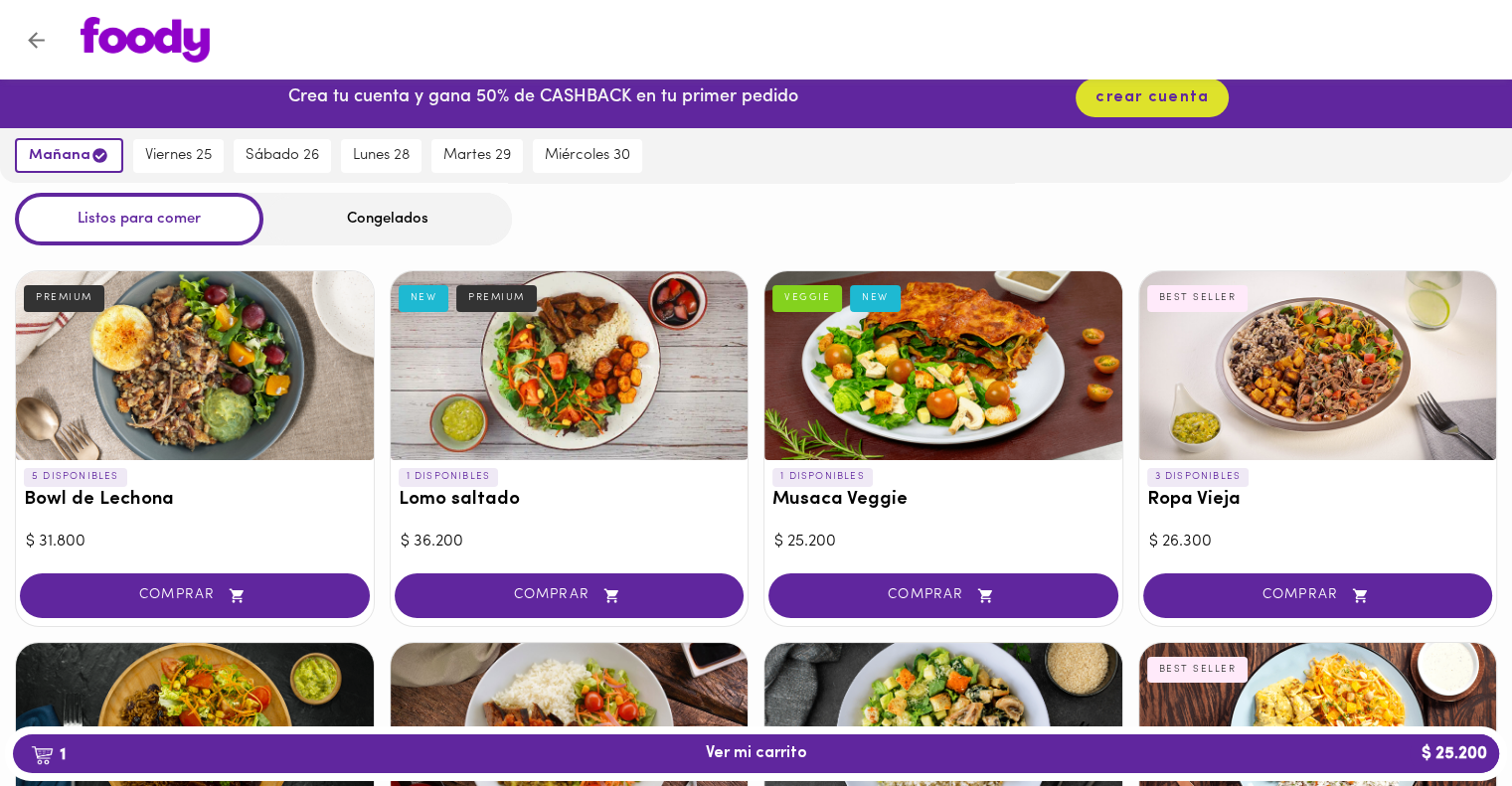 click on "Congelados" at bounding box center (388, 219) 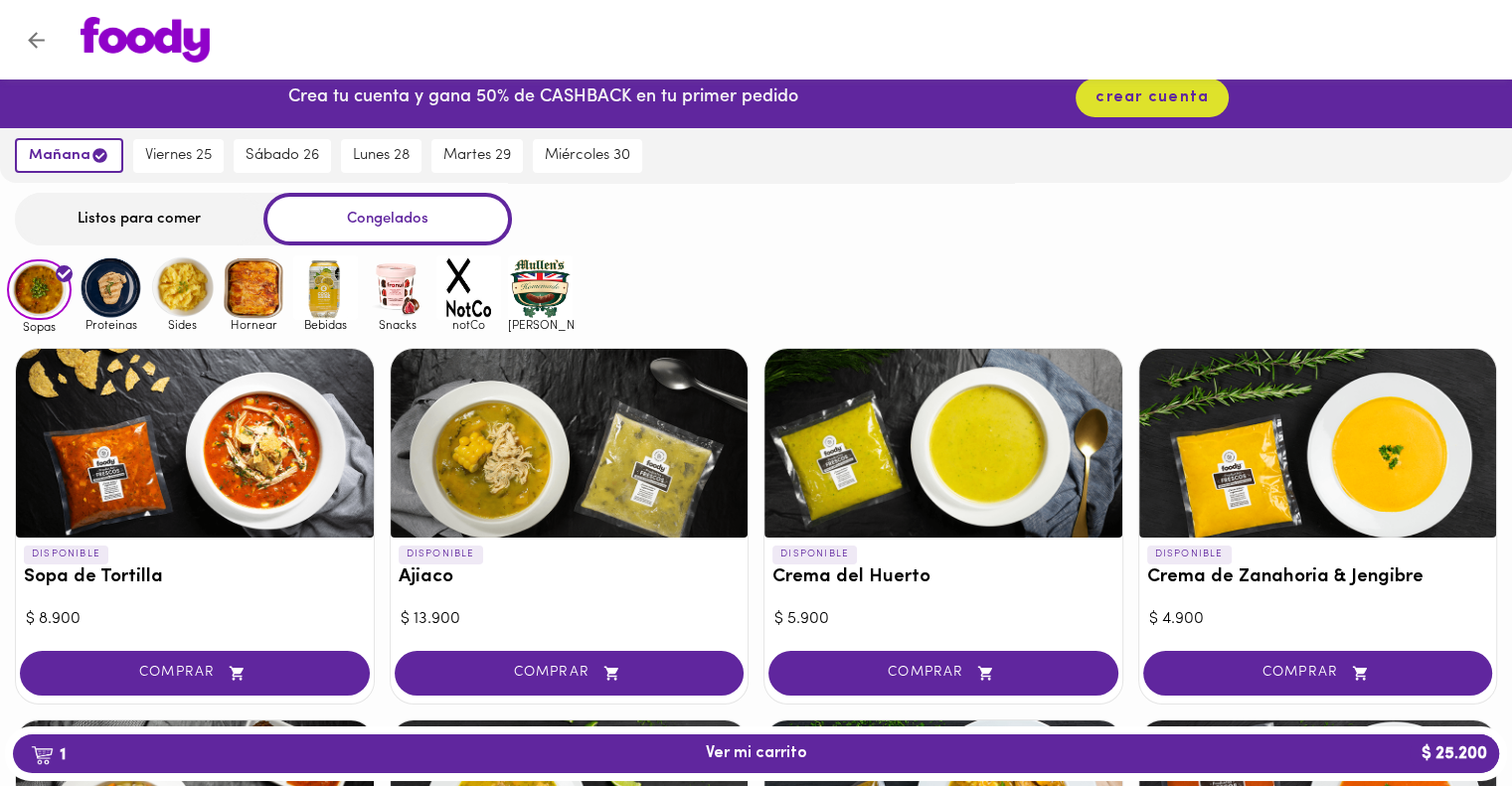 click on "Crea tu cuenta y gana 50% de CASHBACK en tu primer pedido crear cuenta mañana viernes 25 sábado 26 lunes 28 martes 29 miércoles 30 Listos para comer Congelados Sopas Proteinas Sides Hornear Bebidas Snacks notCo mullens DISPONIBLE Sopa de Tortilla $ 8.900 COMPRAR DISPONIBLE Ajiaco $ 13.900 COMPRAR DISPONIBLE Crema del Huerto $ 5.900 COMPRAR DISPONIBLE Crema de Zanahoria & Jengibre $ 4.900 COMPRAR DISPONIBLE Sopa de Lentejas $ 13.900 COMPRAR 5 DISPONIBLES Sopa de Mondongo $ 6.500 COMPRAR DISPONIBLE Sancocho Valluno $ 10.900 COMPRAR DISPONIBLE Crema de Tomate $ 6.500 COMPRAR DISPONIBLE Sopa Minestrone $ 8.900 COMPRAR DISPONIBLE Crema de Champiñones $ 10.900 COMPRAR DISPONIBLE Sopa de Garbanzo $ 5.900 COMPRAR FUERA DE STOCK Sopa de Frijoles  AGOTADO $ 6.900 COMPRAR FUERA DE STOCK Crema de Ahuyama AGOTADO $ 5.900 COMPRAR FUERA DE STOCK Combo Cremas AGOTADO $ 25.000 COMPRAR FUERA DE STOCK Crema de cebolla AGOTADO $ 5.900 COMPRAR ¿No encuentras lo que  buscas ? Cuéntanos 1 Ver mi carrito $ 25.200" at bounding box center (756, 999) 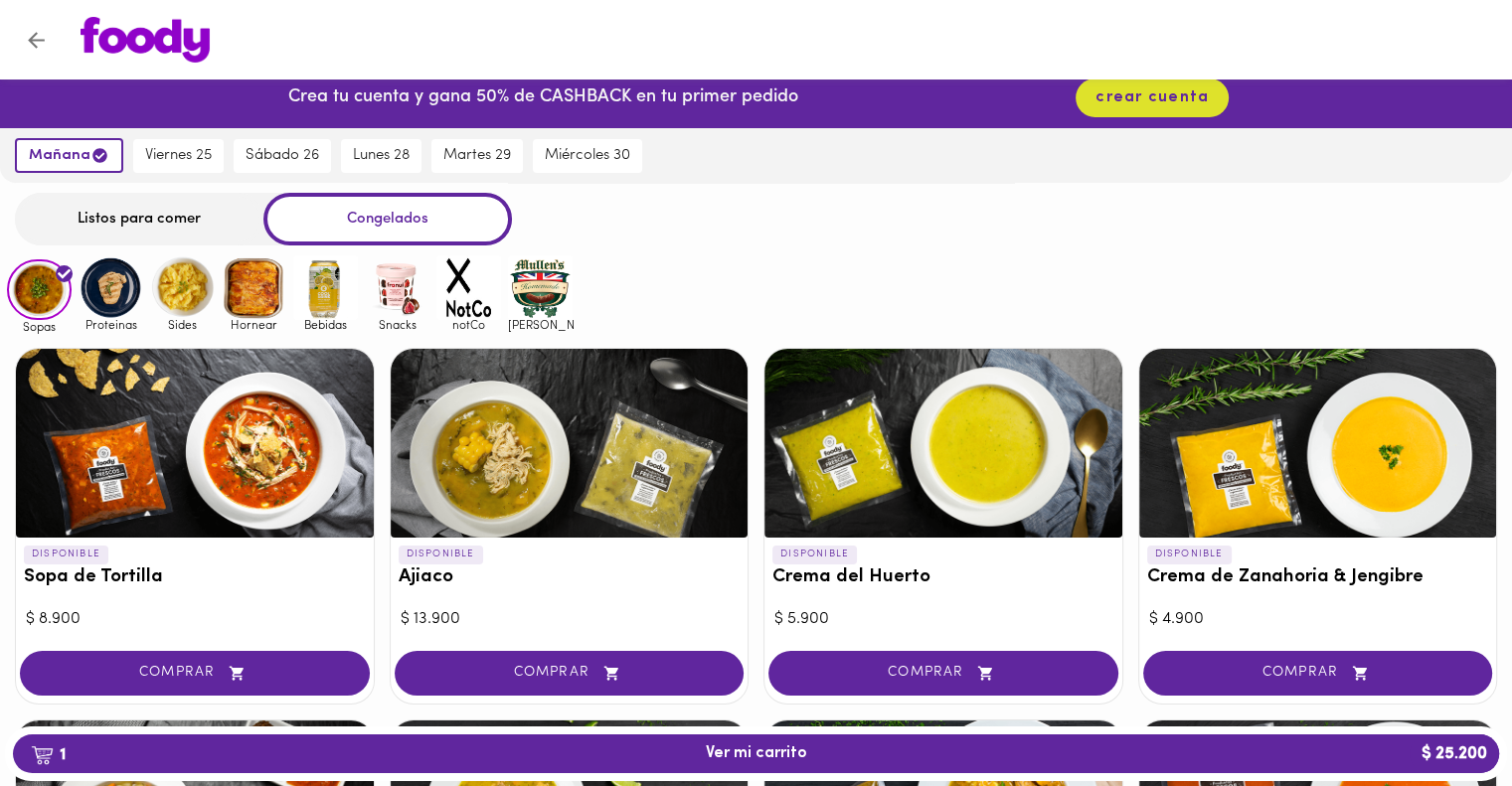 scroll, scrollTop: 0, scrollLeft: 0, axis: both 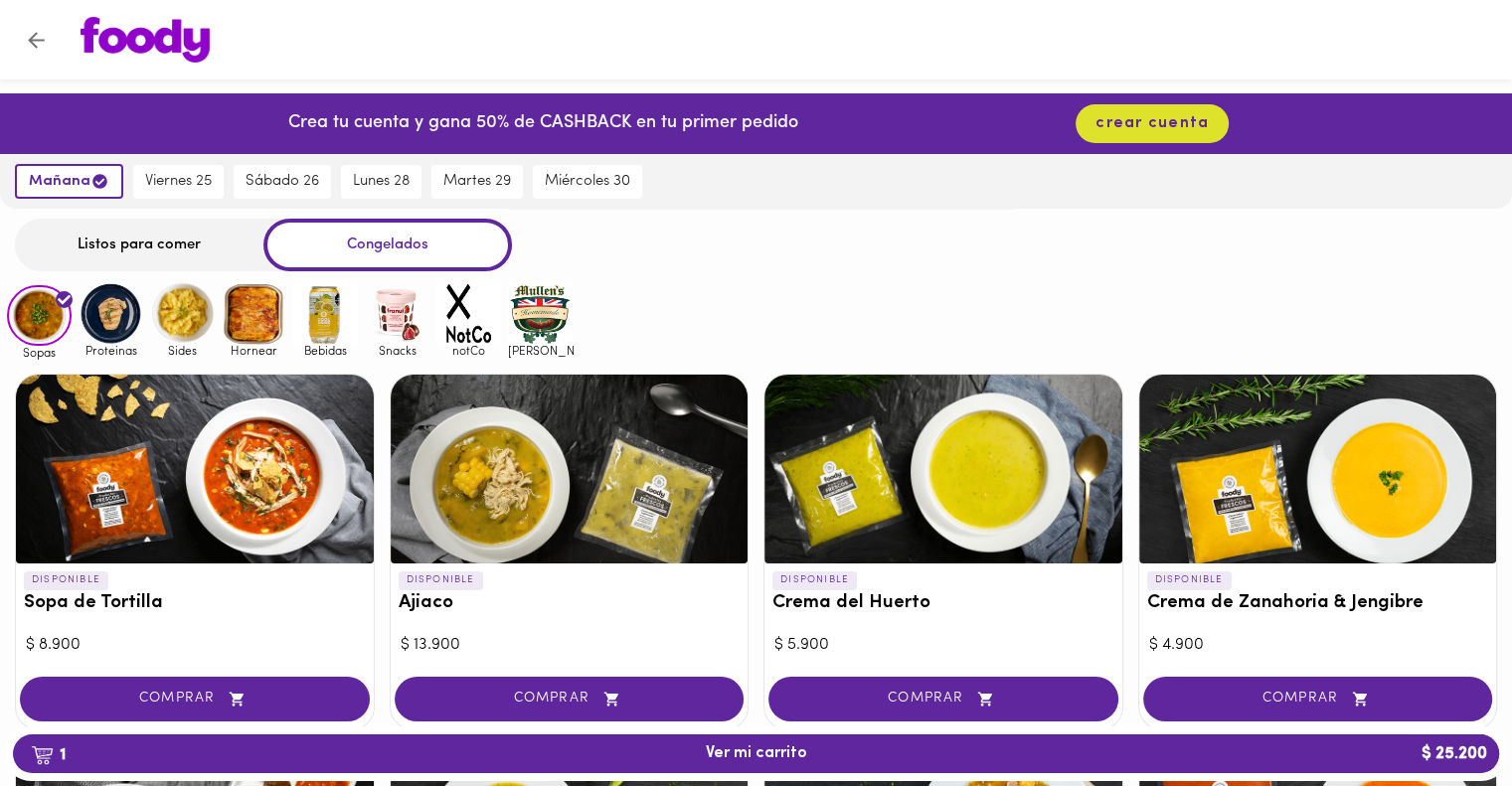 click on "Congelados" at bounding box center [388, 244] 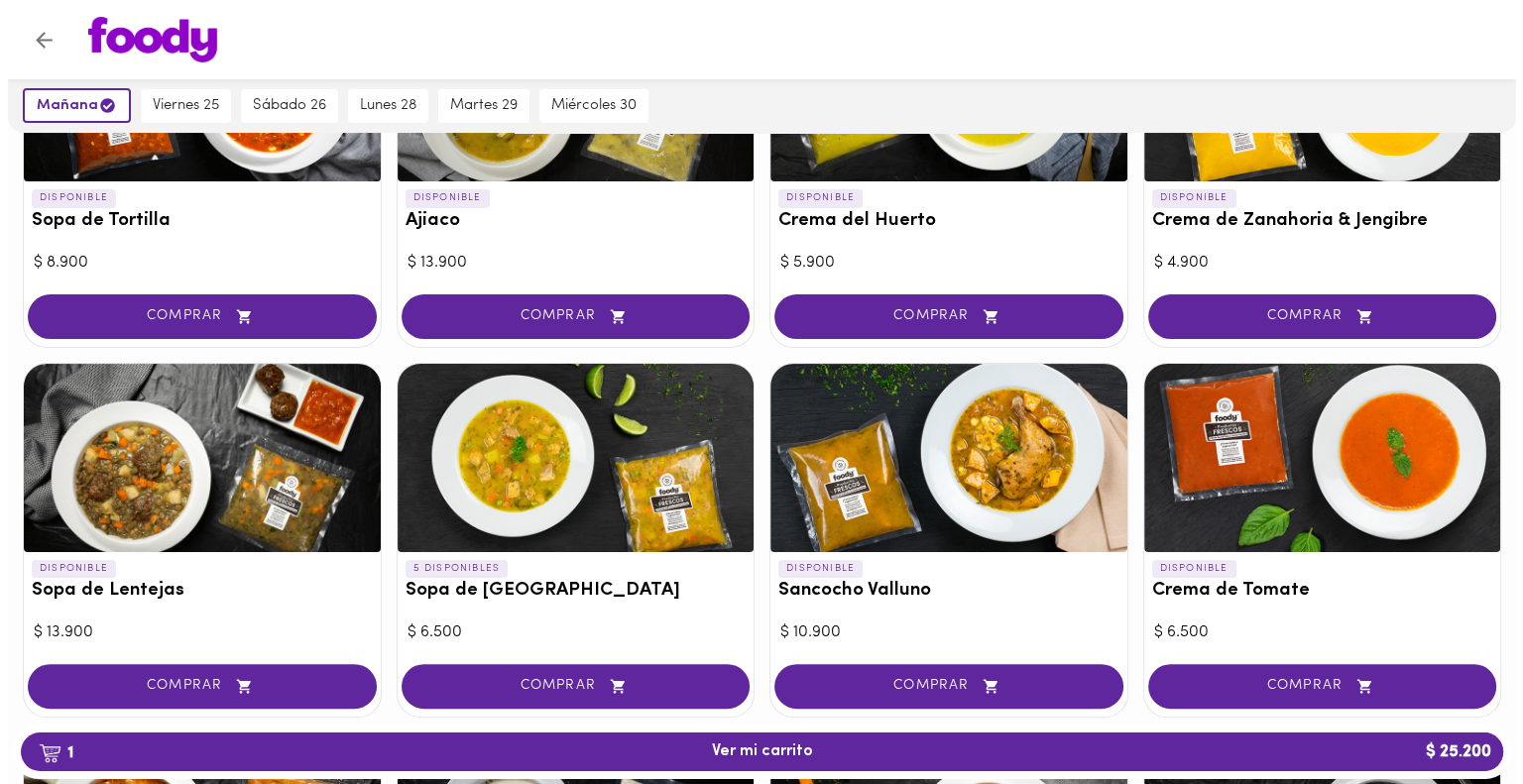 scroll, scrollTop: 419, scrollLeft: 0, axis: vertical 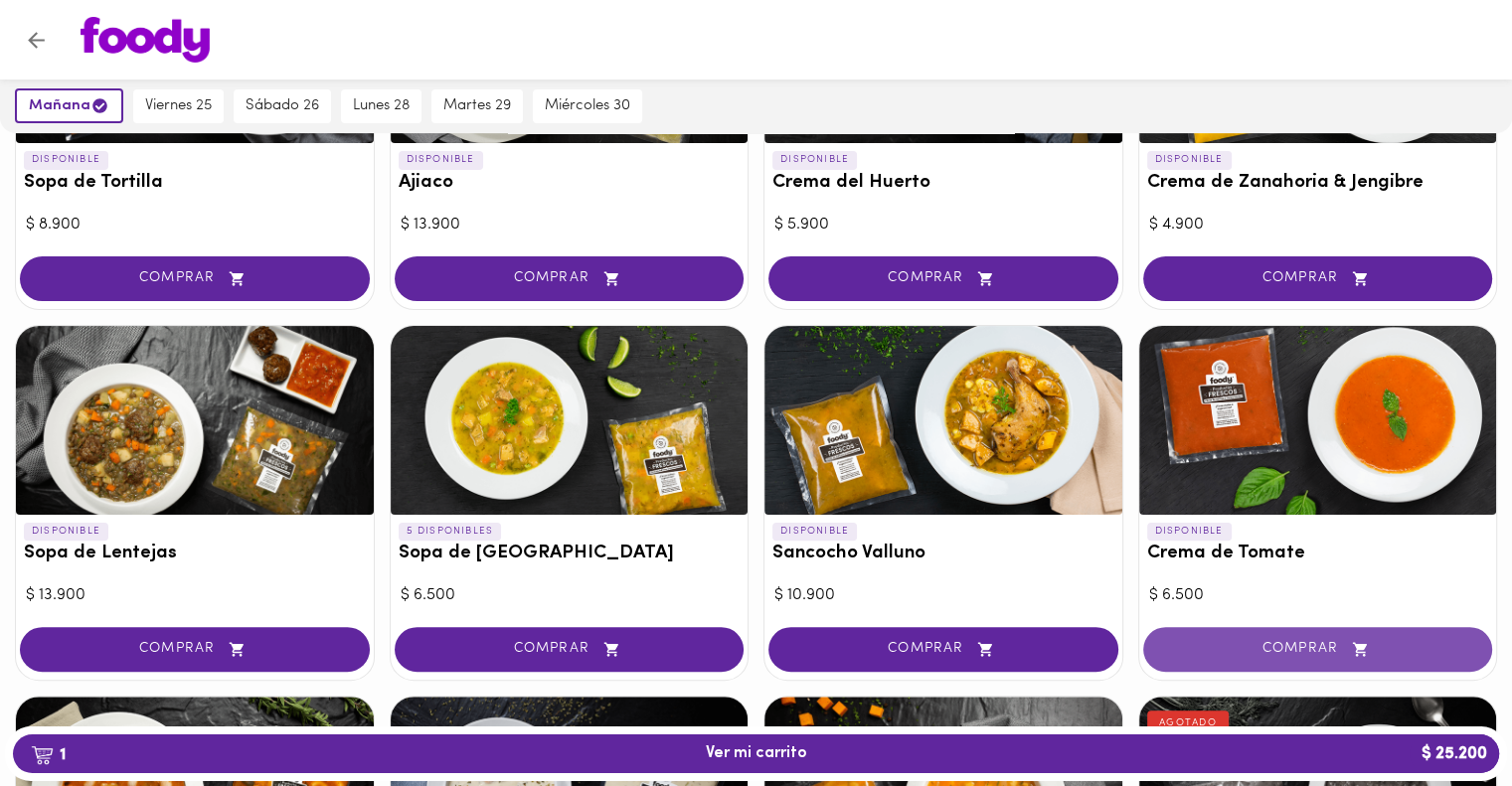 click on "COMPRAR" at bounding box center [1318, 649] 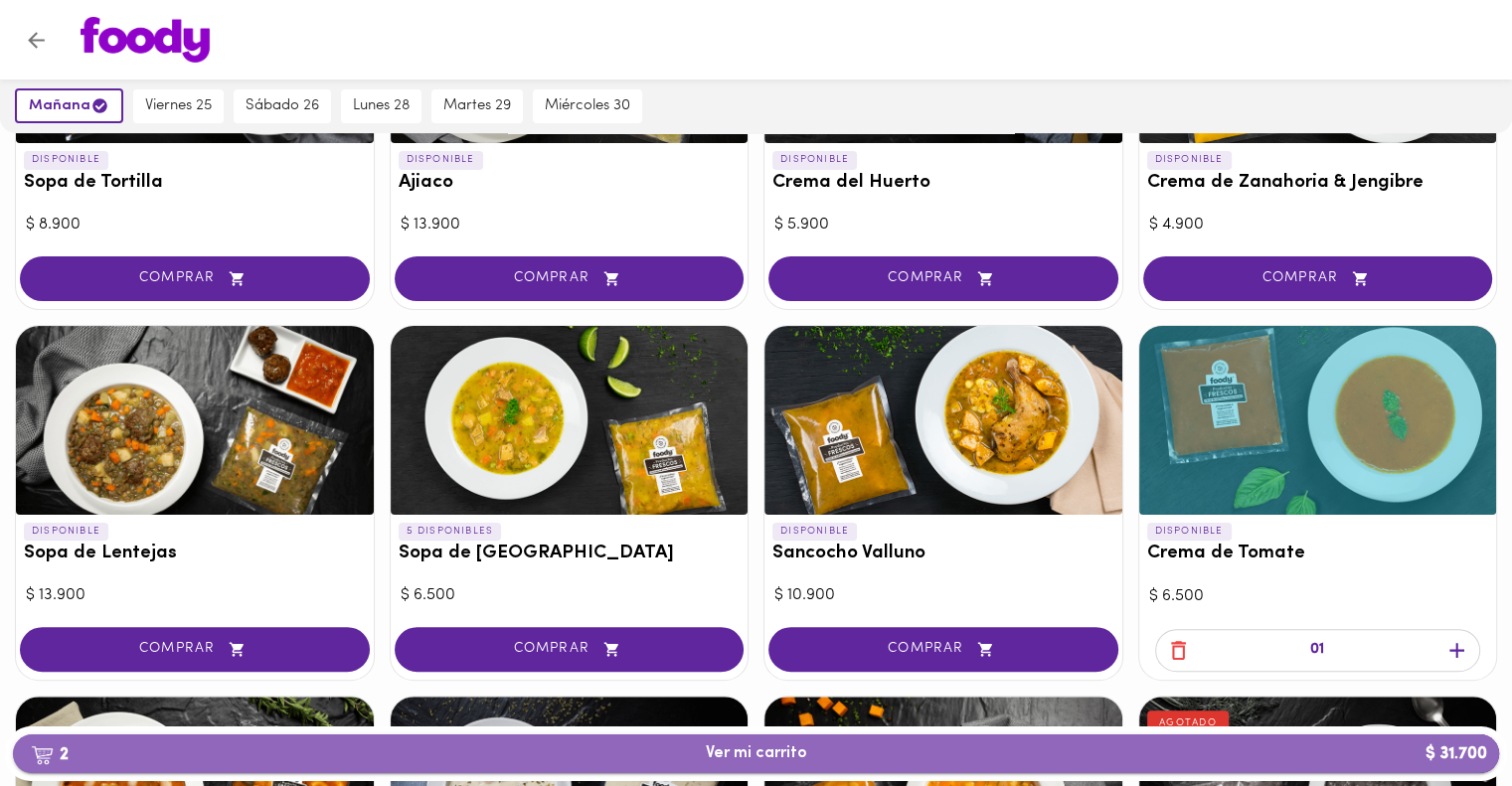 click on "2 Ver mi carrito $ 31.700" at bounding box center (756, 753) 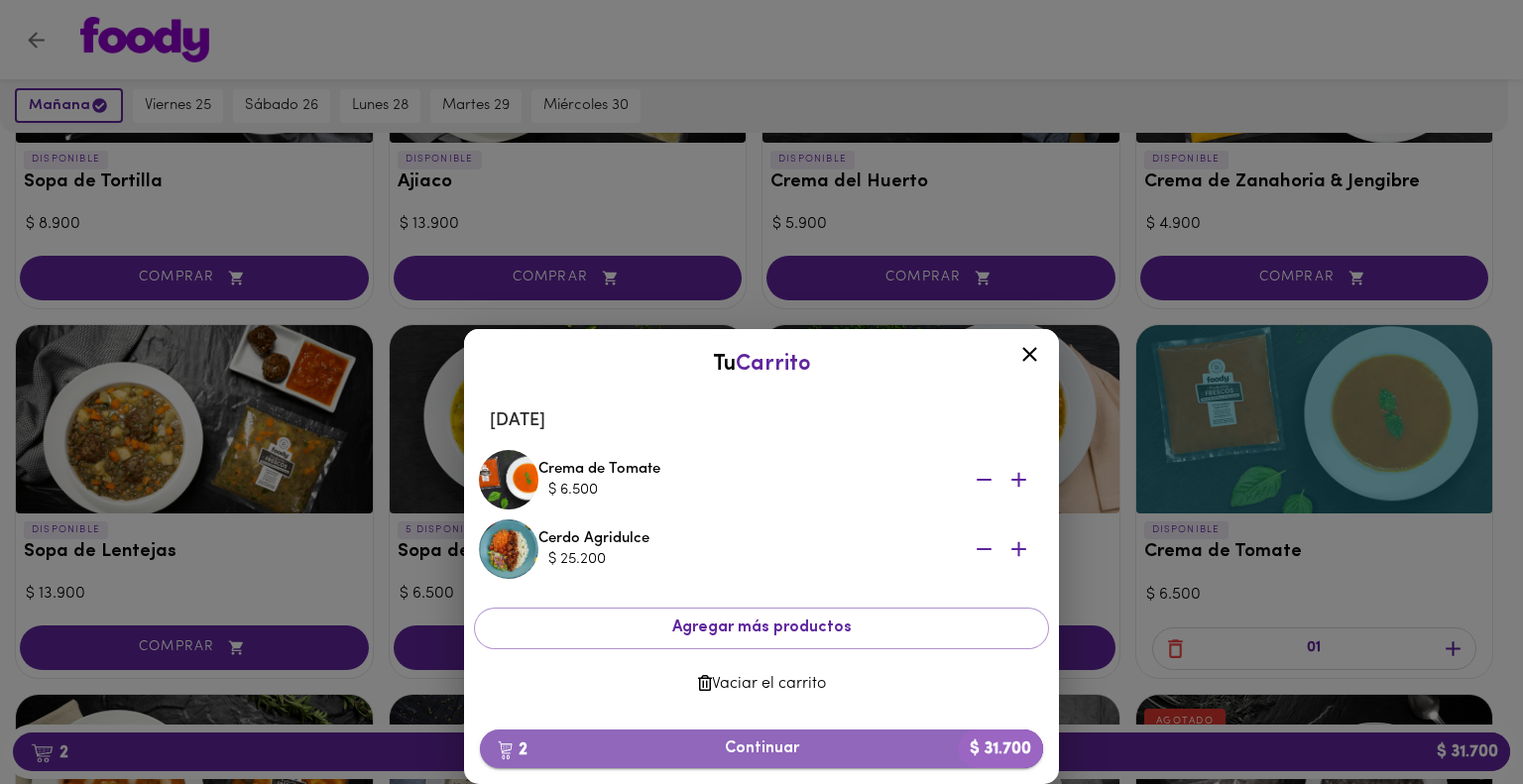 click on "2 Continuar $ 31.700" at bounding box center (762, 748) 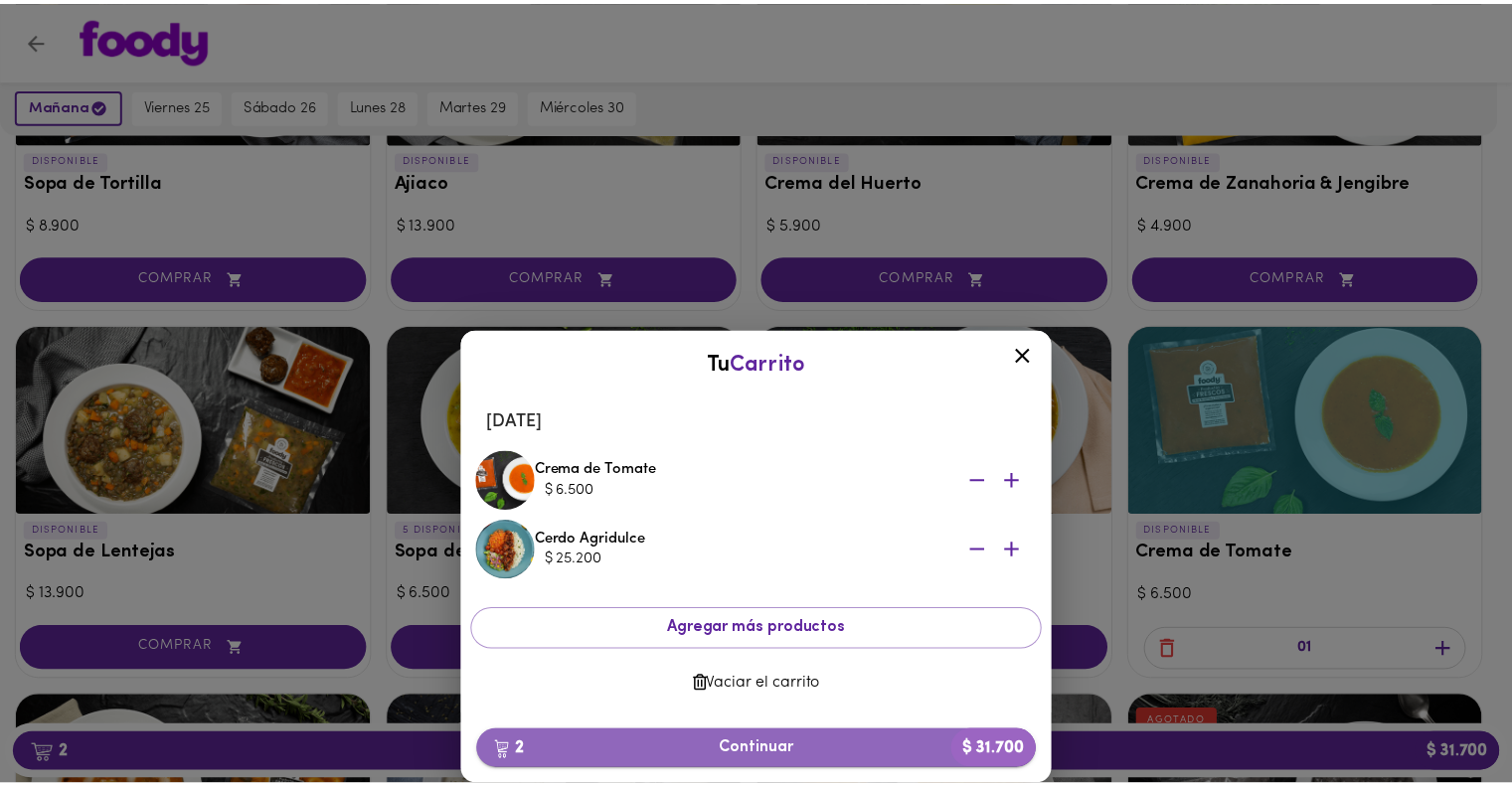scroll, scrollTop: 0, scrollLeft: 0, axis: both 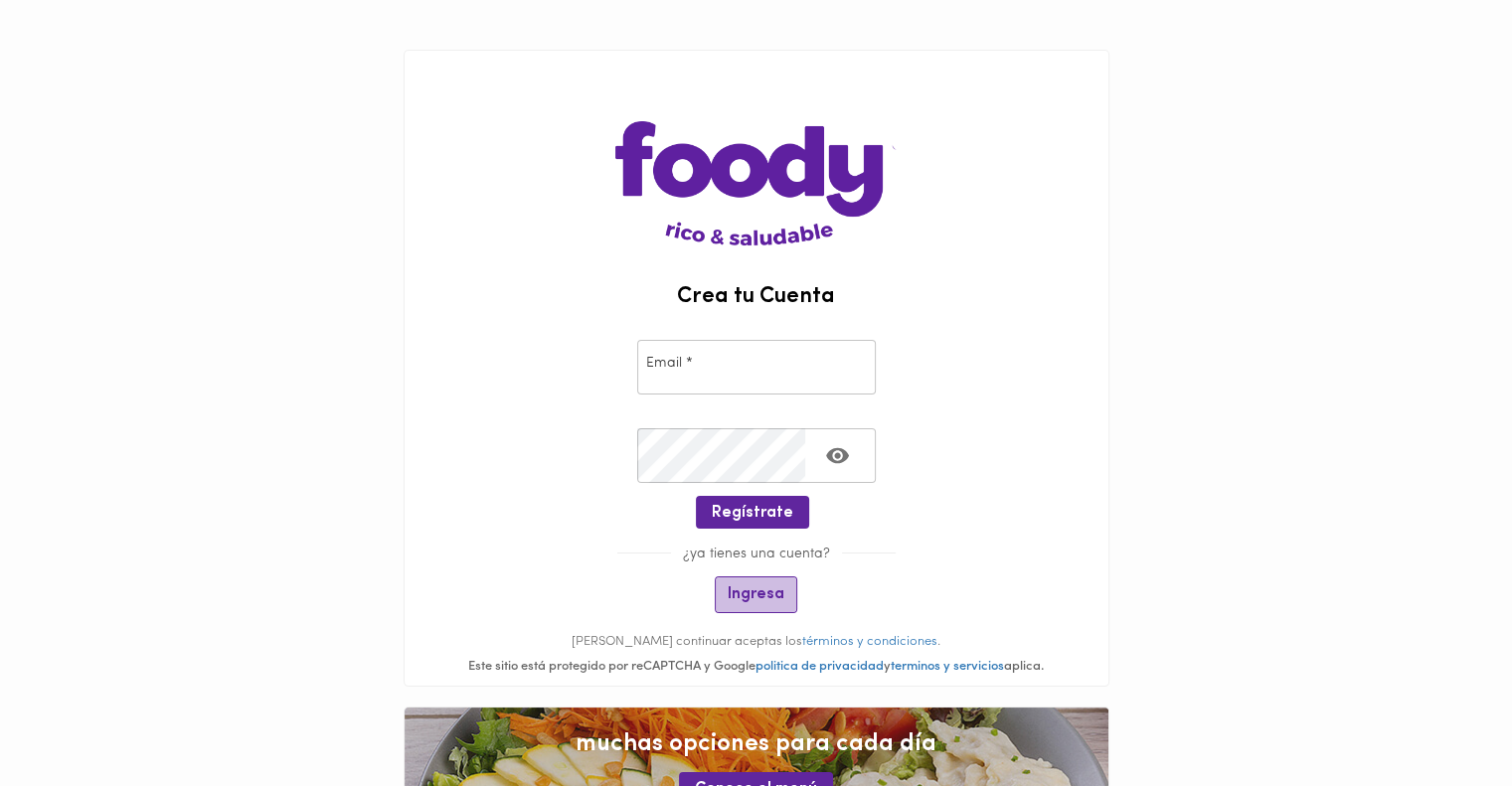 click on "Ingresa" at bounding box center (756, 594) 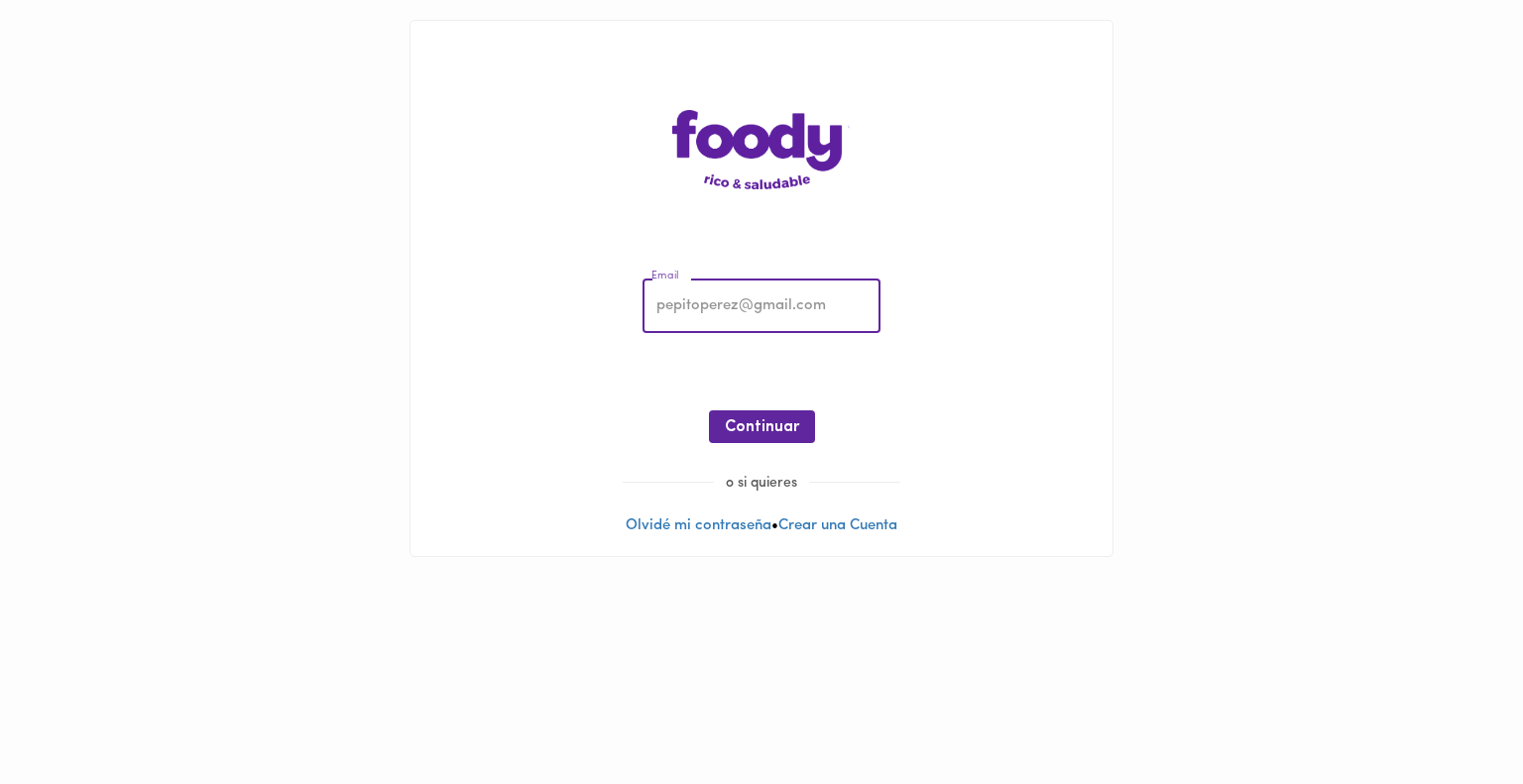 click at bounding box center [762, 306] 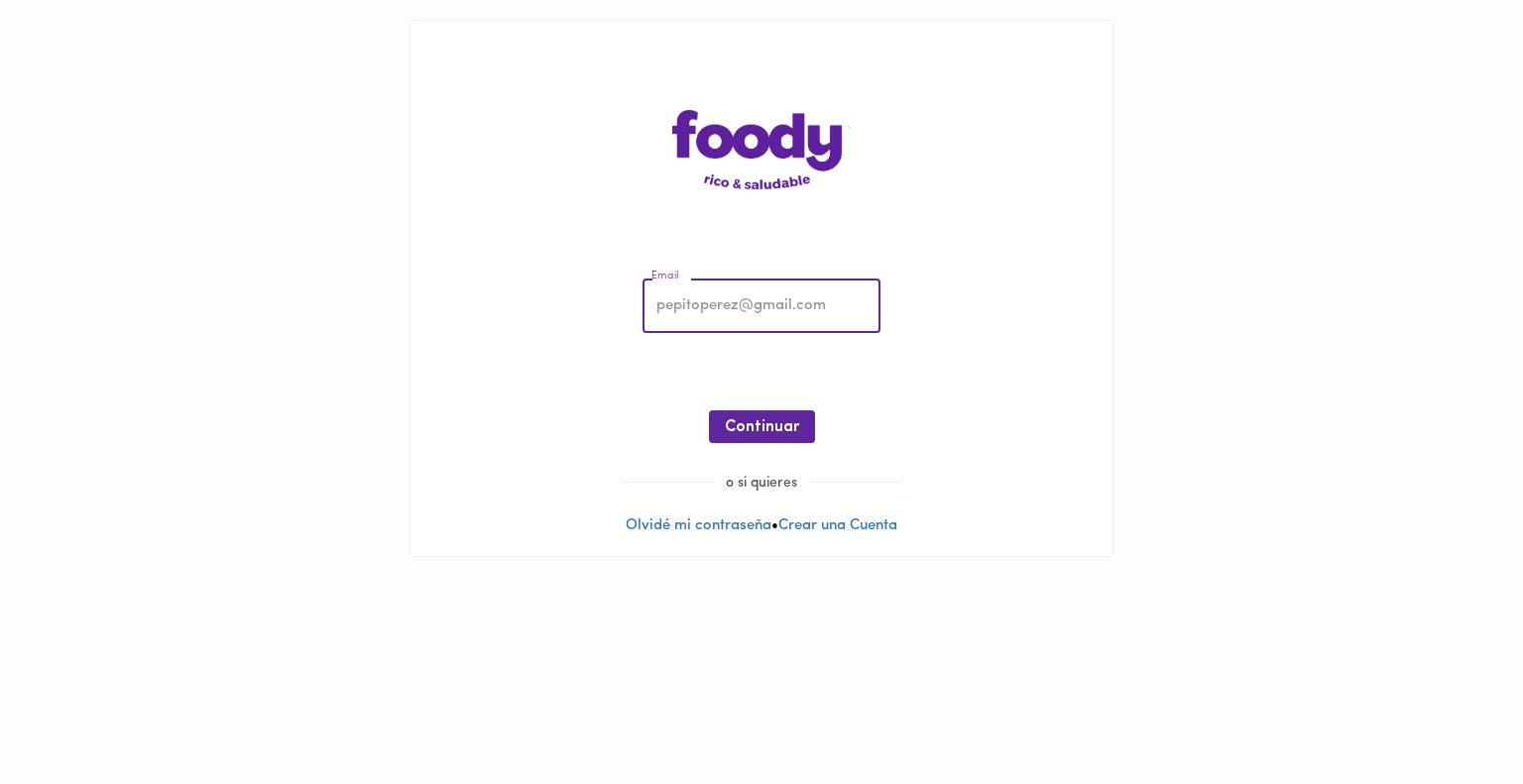 type on "pleontobon@gmail.com" 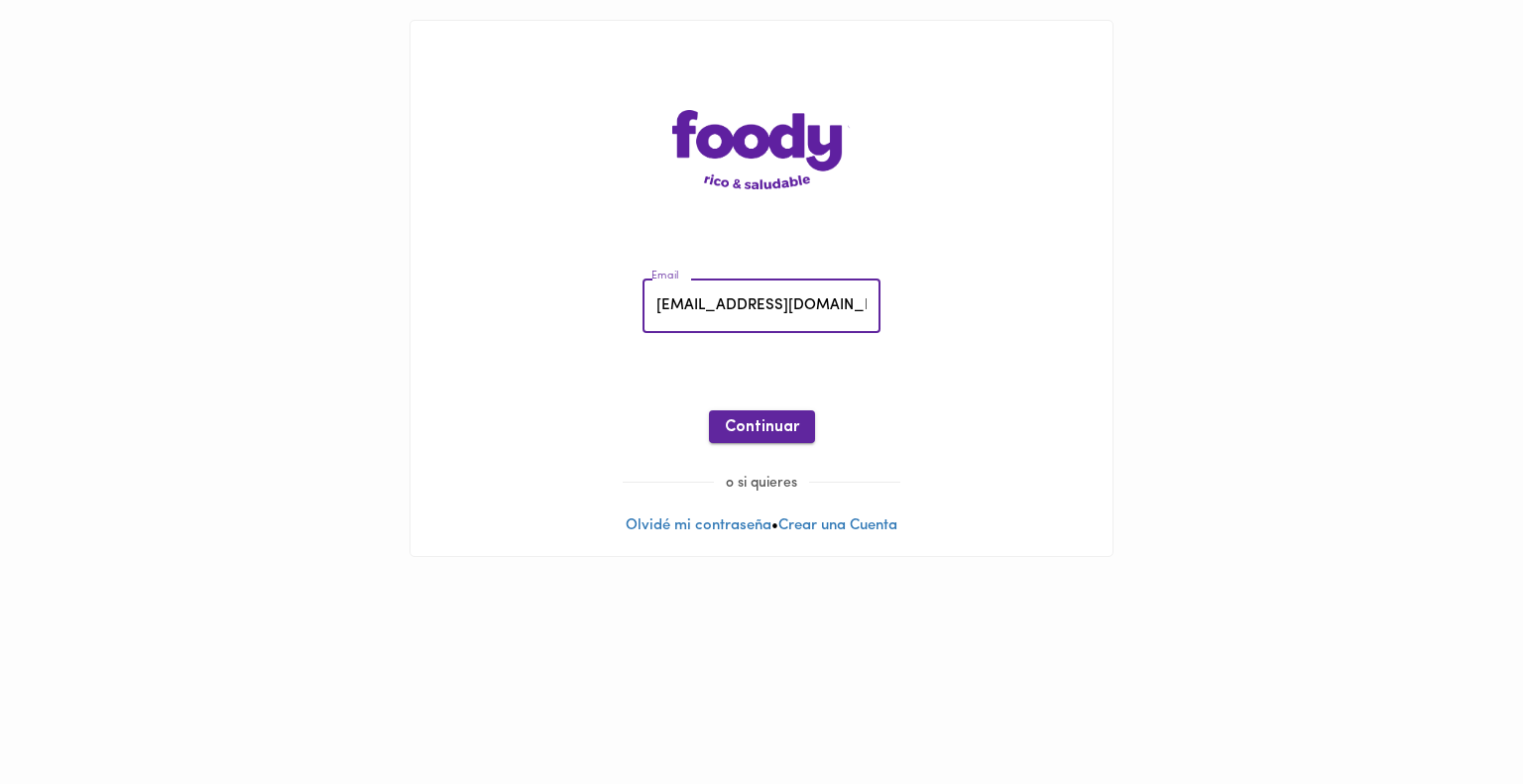 click on "Continuar" at bounding box center [762, 427] 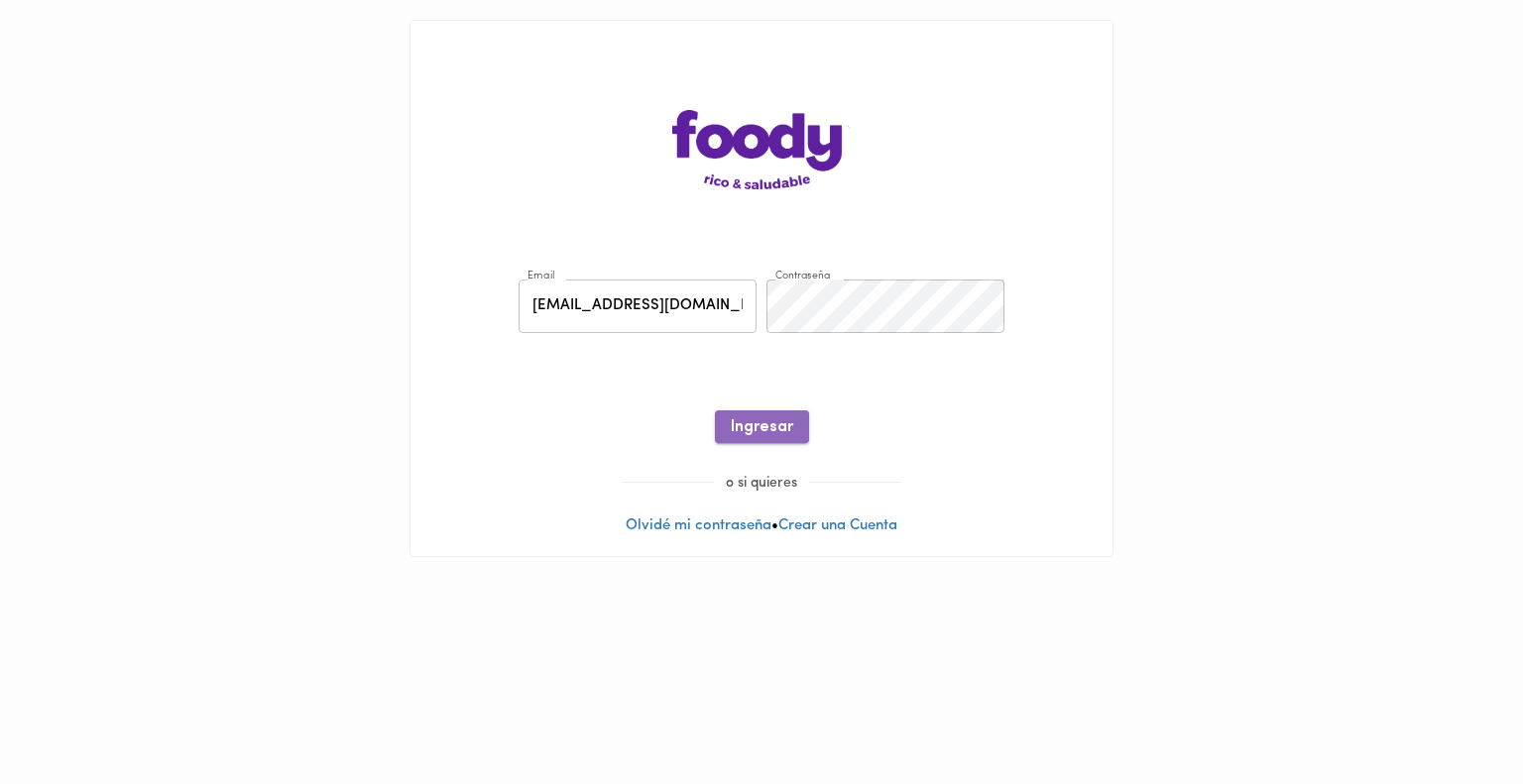 click on "Ingresar" at bounding box center (762, 427) 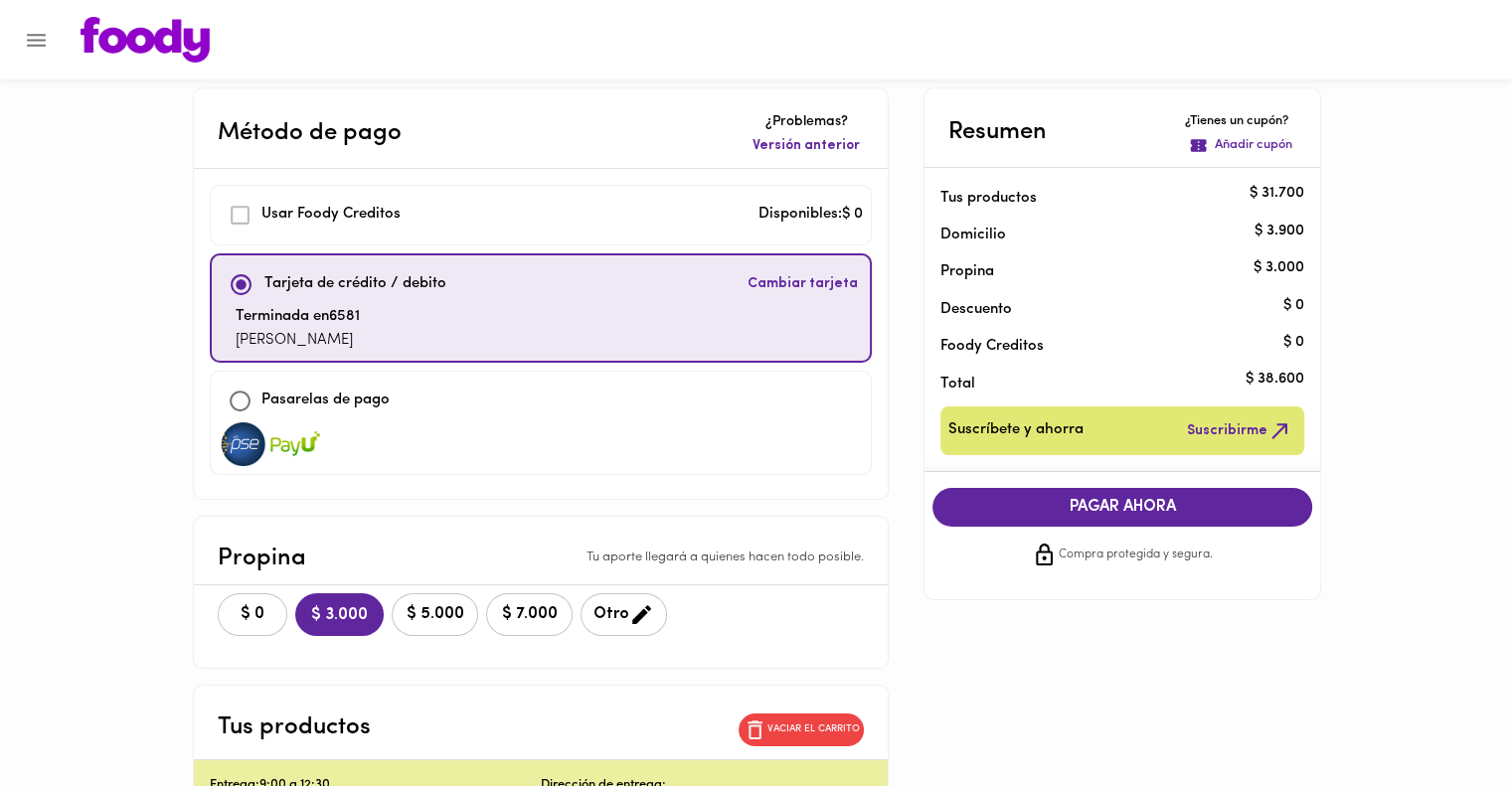 scroll, scrollTop: 0, scrollLeft: 0, axis: both 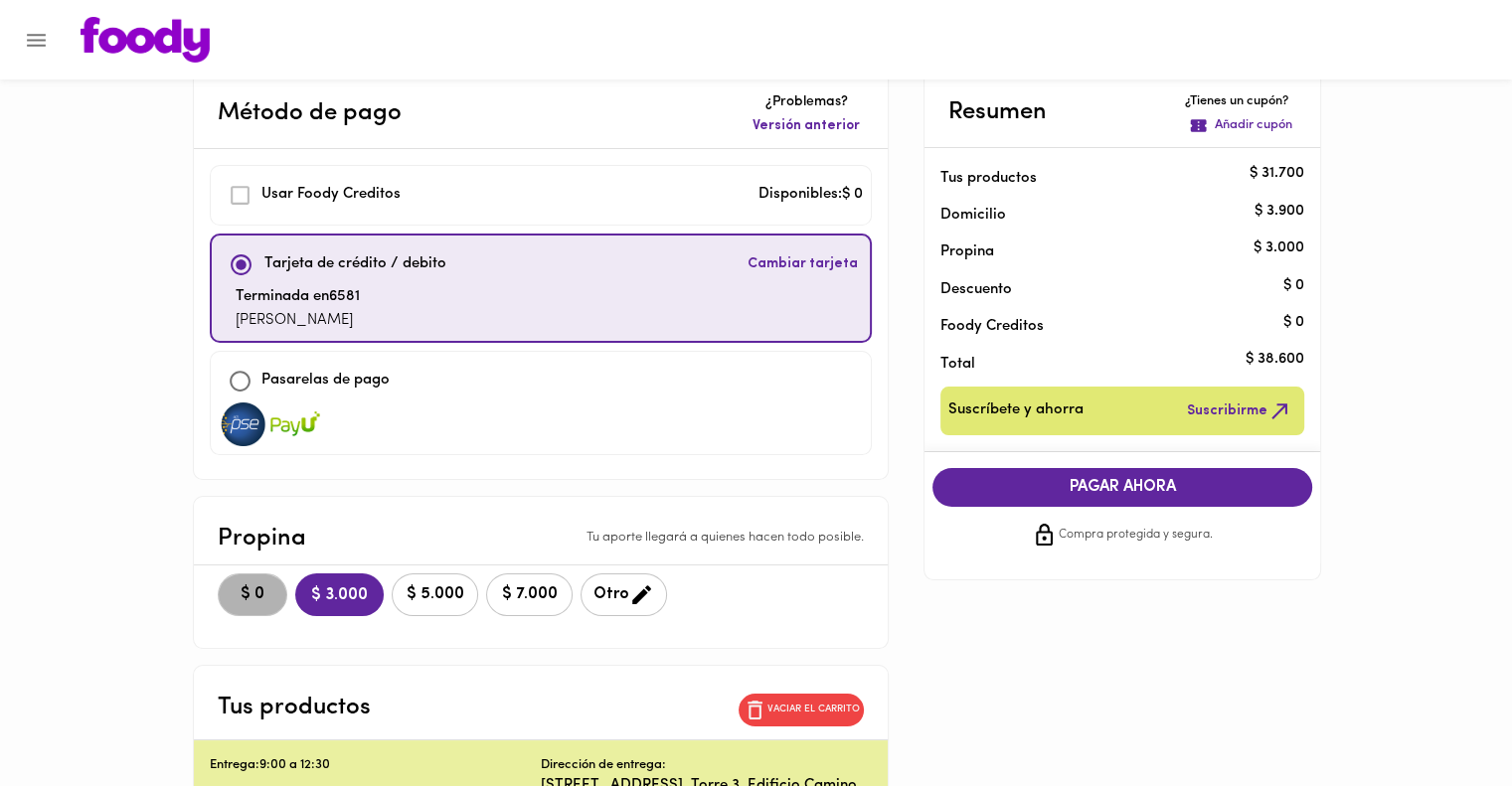 click on "$ 0" at bounding box center (252, 594) 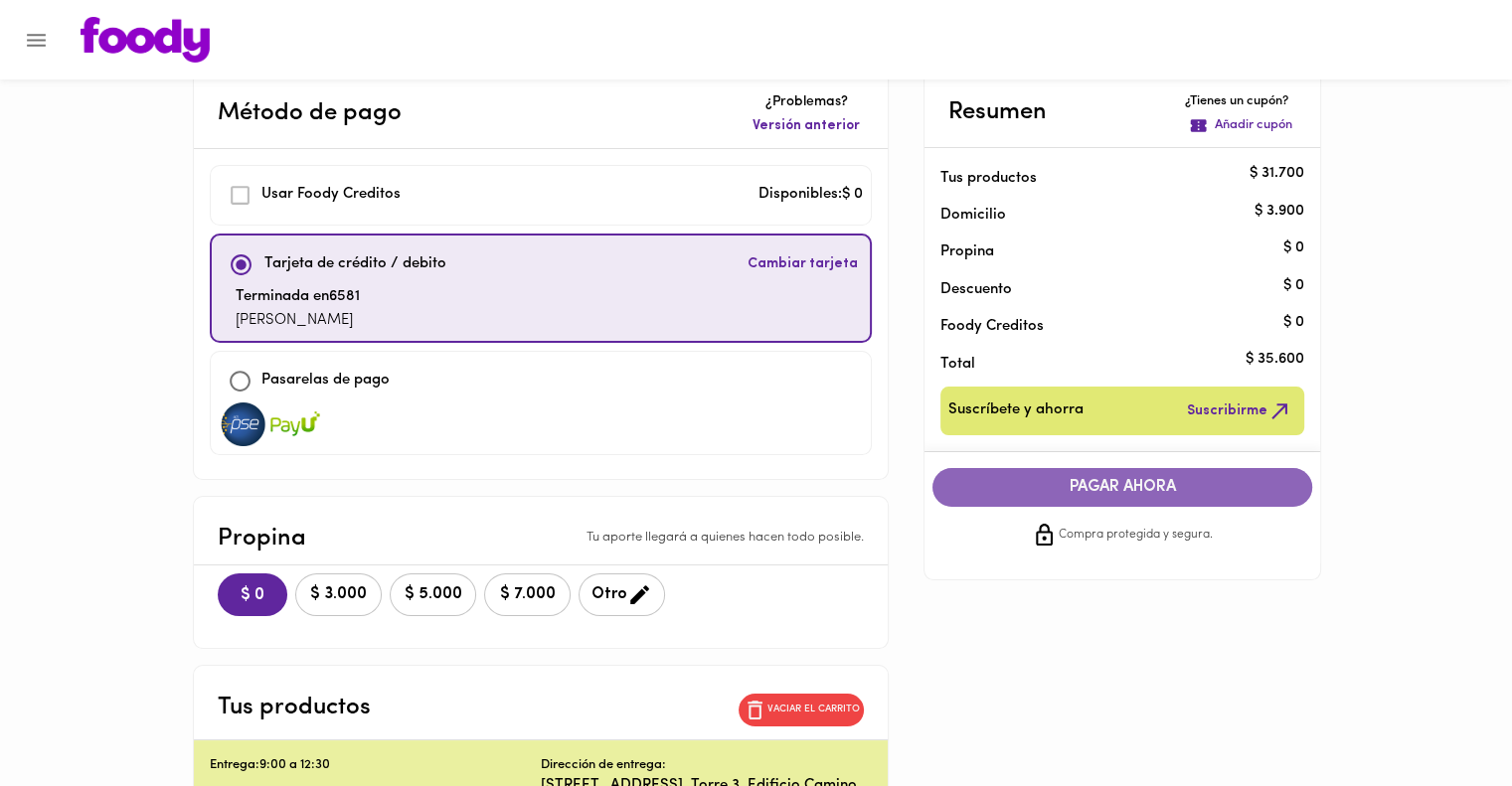 click on "PAGAR AHORA" at bounding box center (1122, 487) 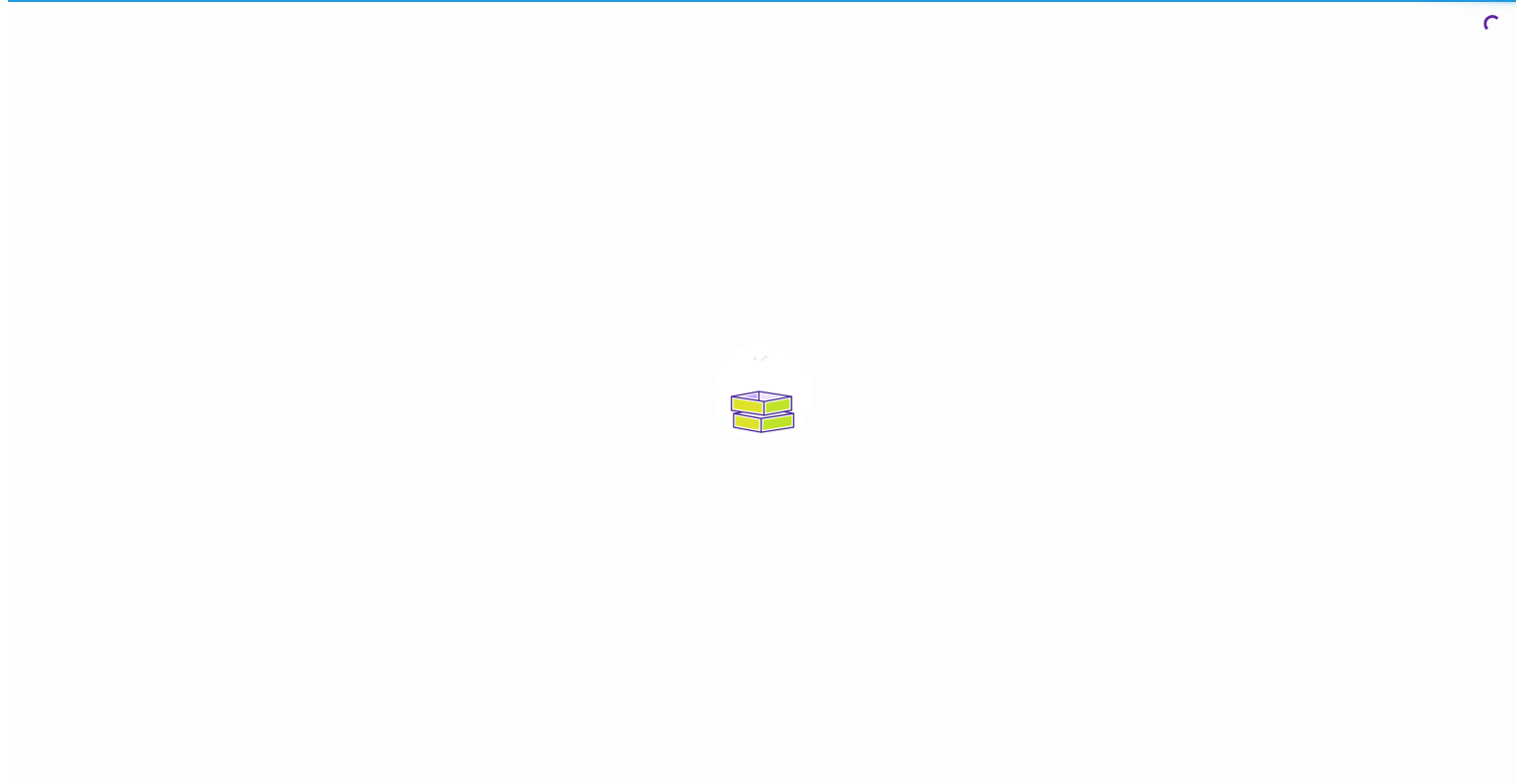 scroll, scrollTop: 0, scrollLeft: 0, axis: both 